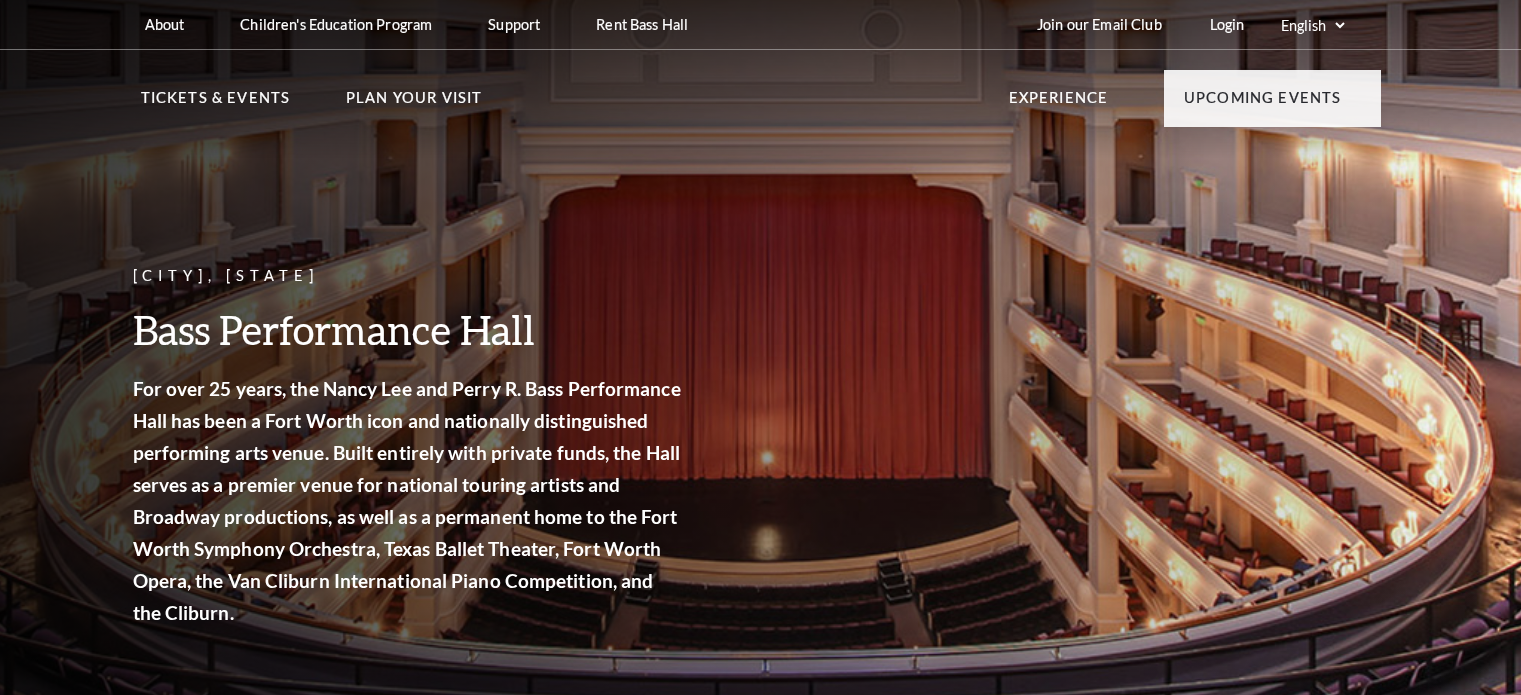 scroll, scrollTop: 0, scrollLeft: 0, axis: both 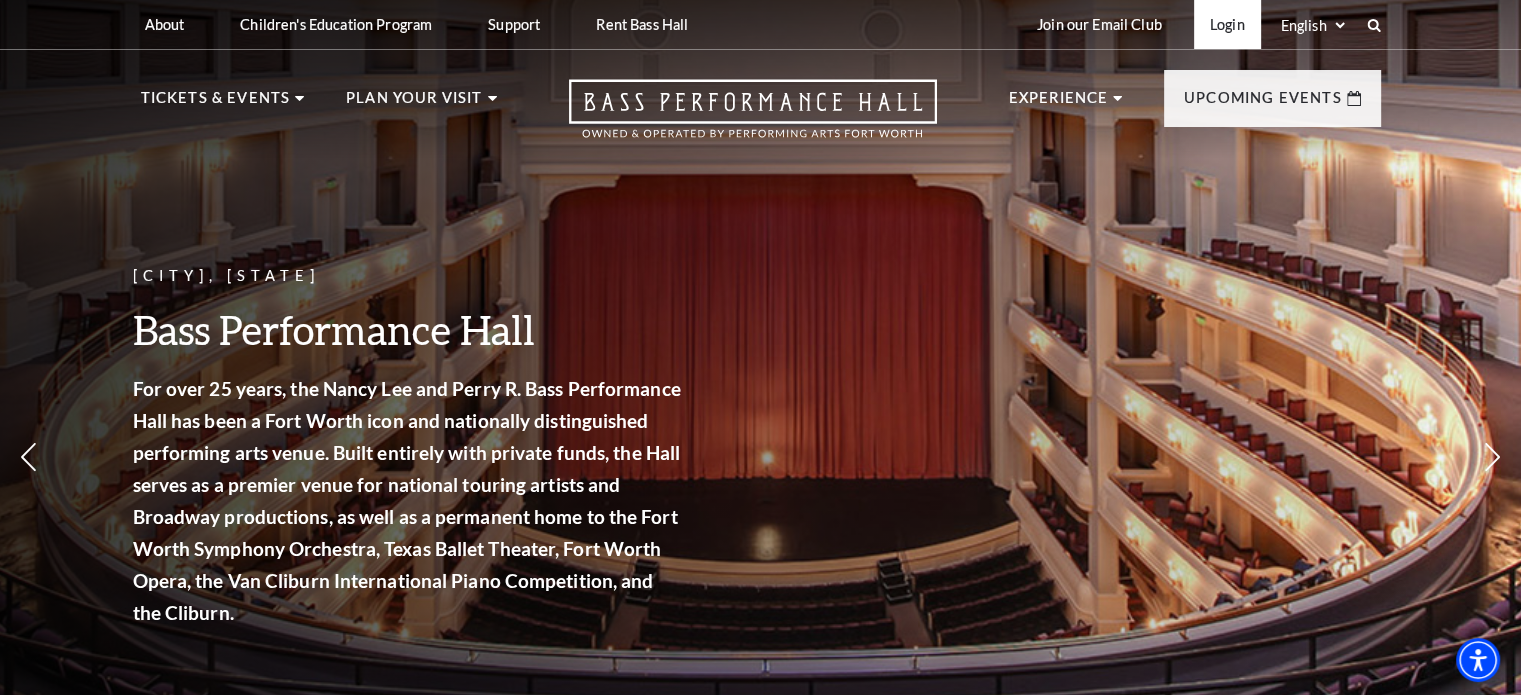 click on "Login" at bounding box center [1227, 24] 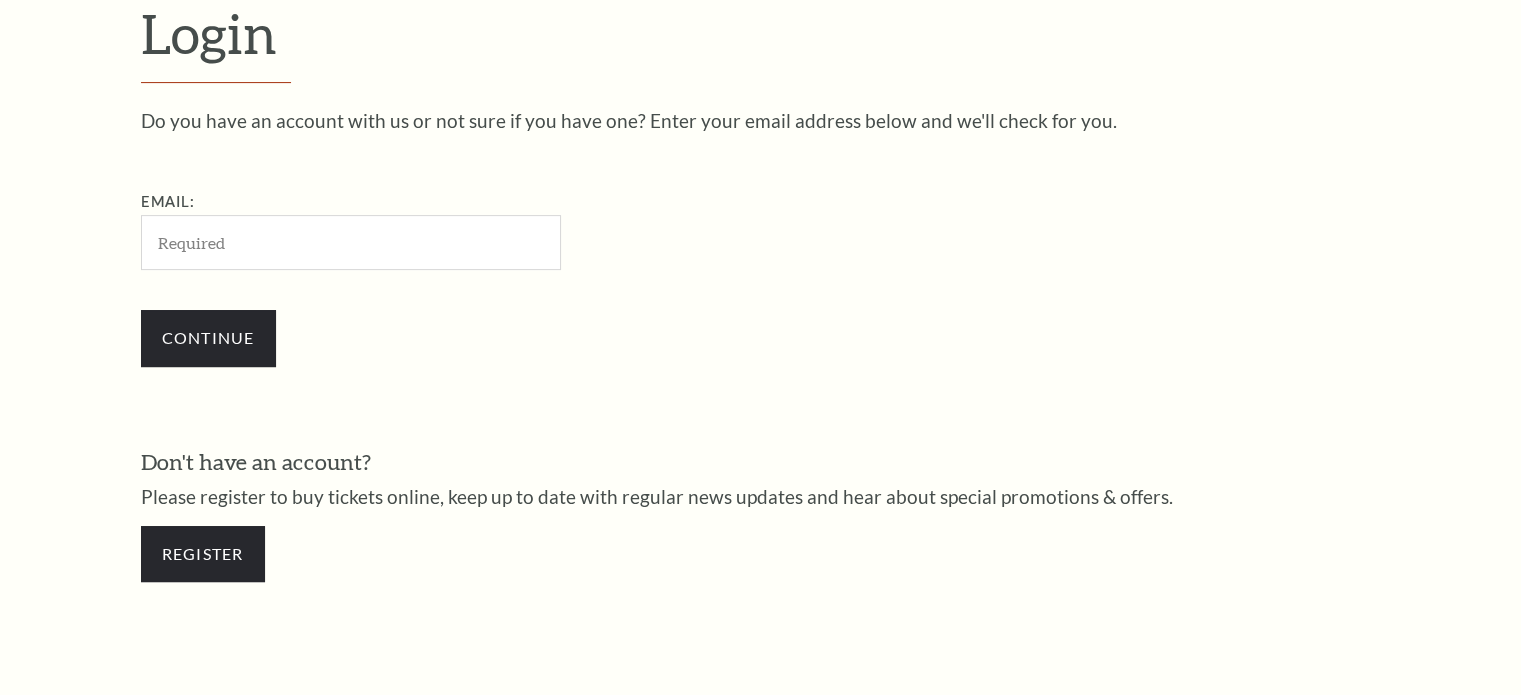 scroll, scrollTop: 592, scrollLeft: 0, axis: vertical 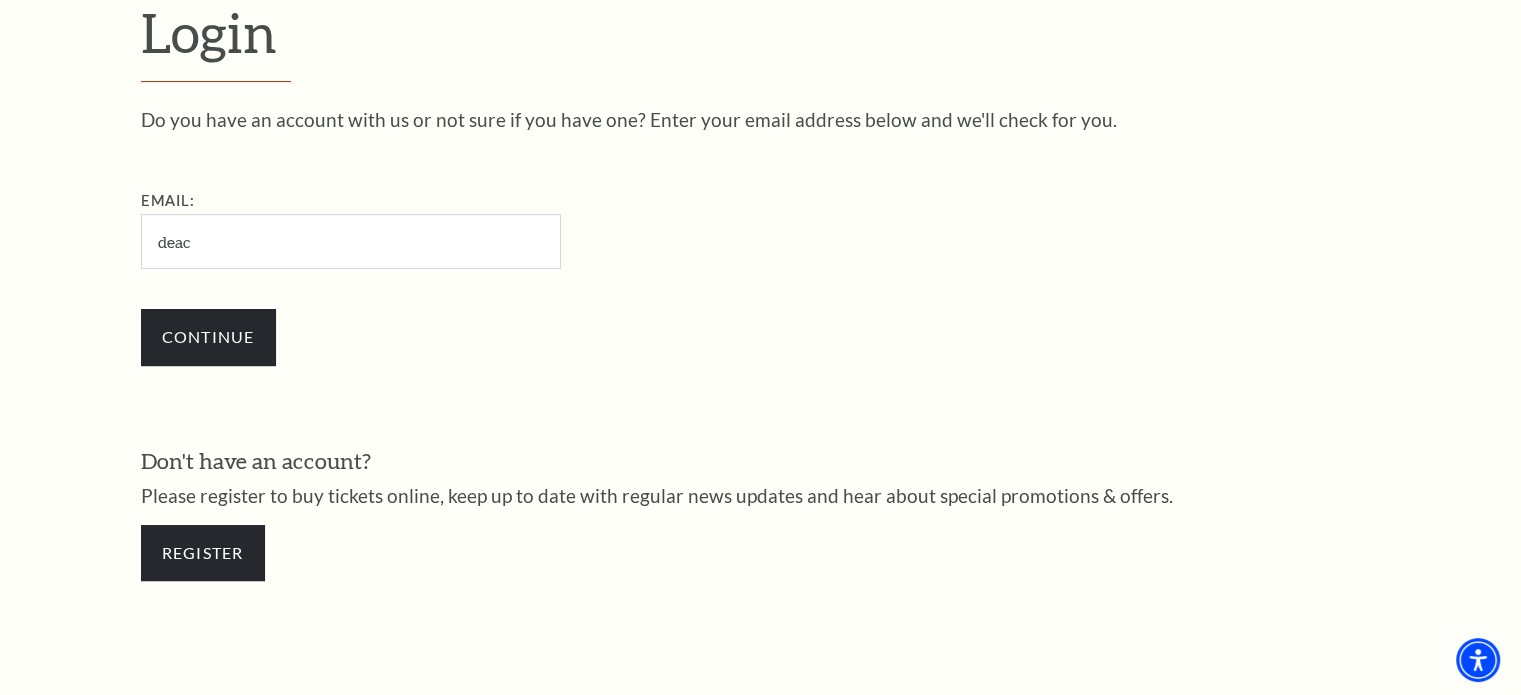 type on "[EMAIL]" 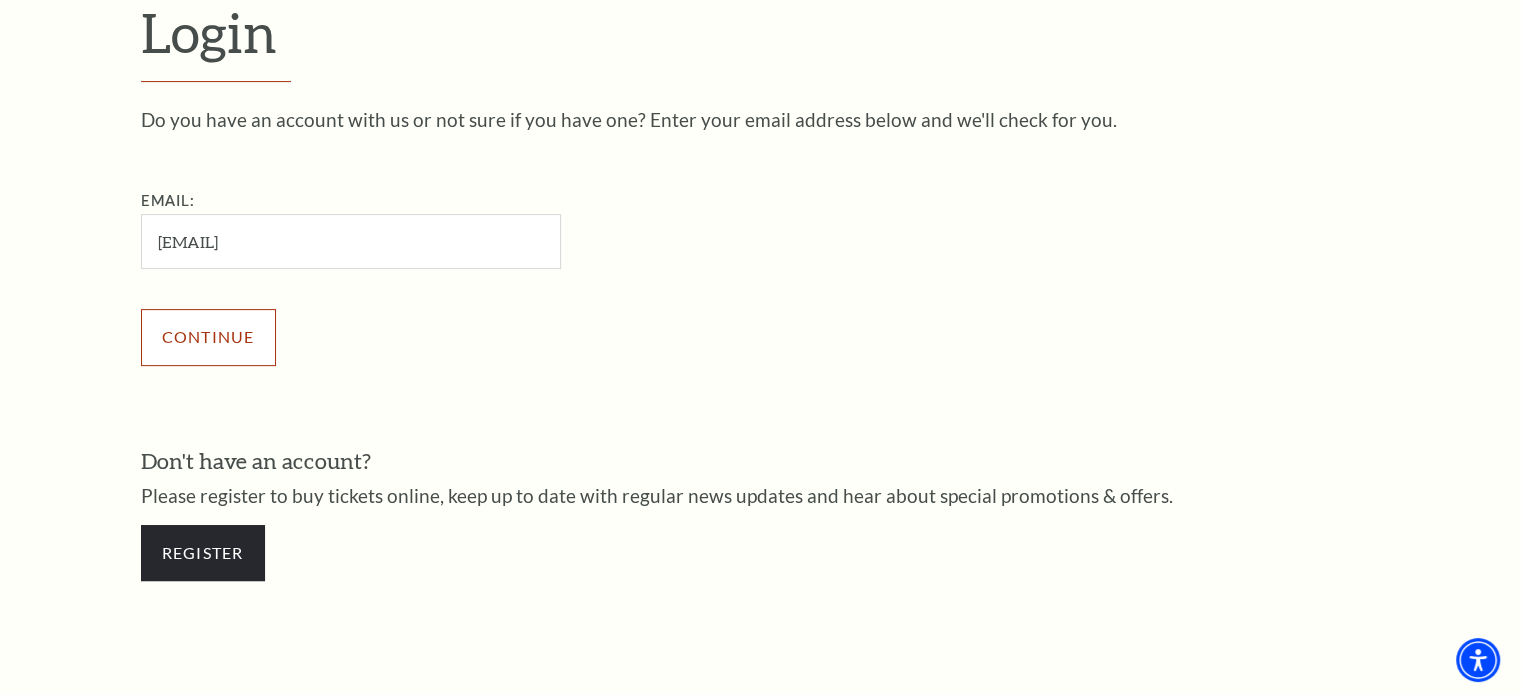 click on "Continue" at bounding box center [208, 337] 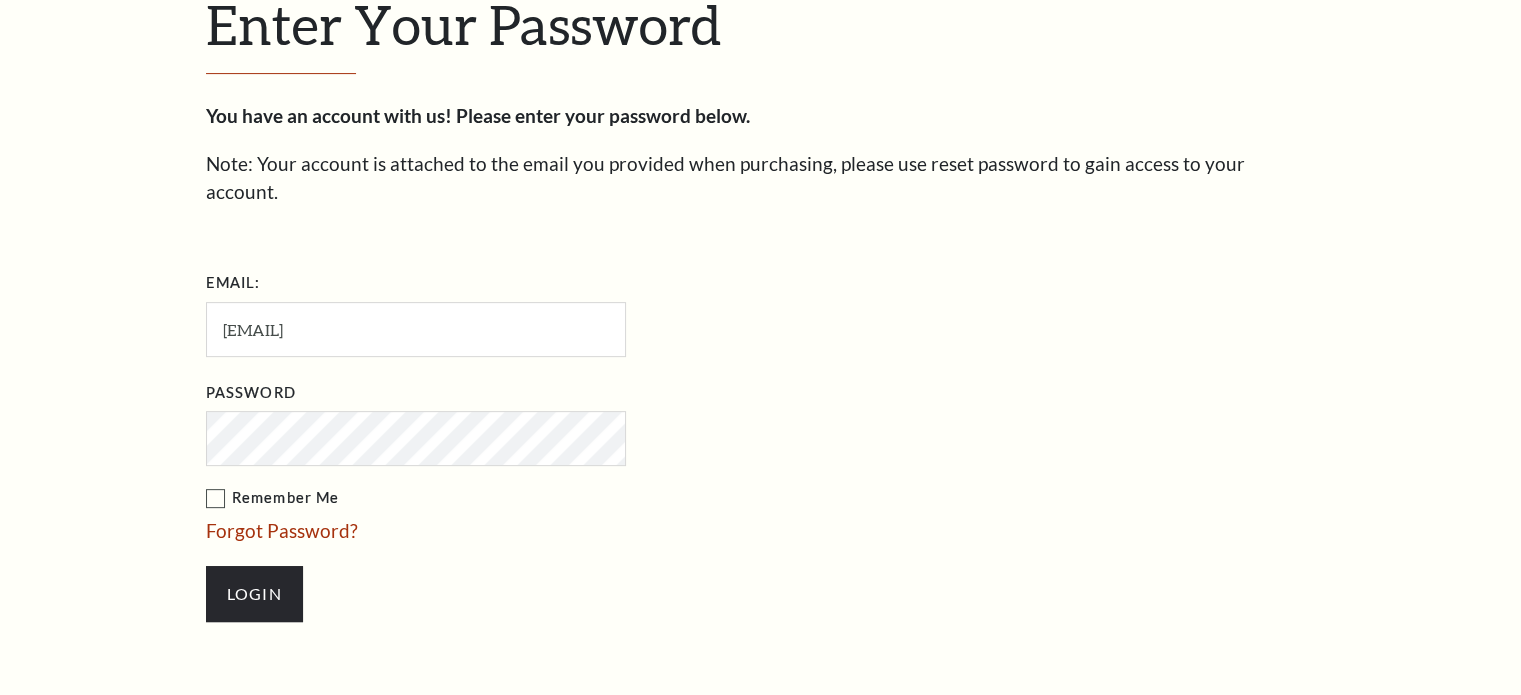 scroll, scrollTop: 610, scrollLeft: 0, axis: vertical 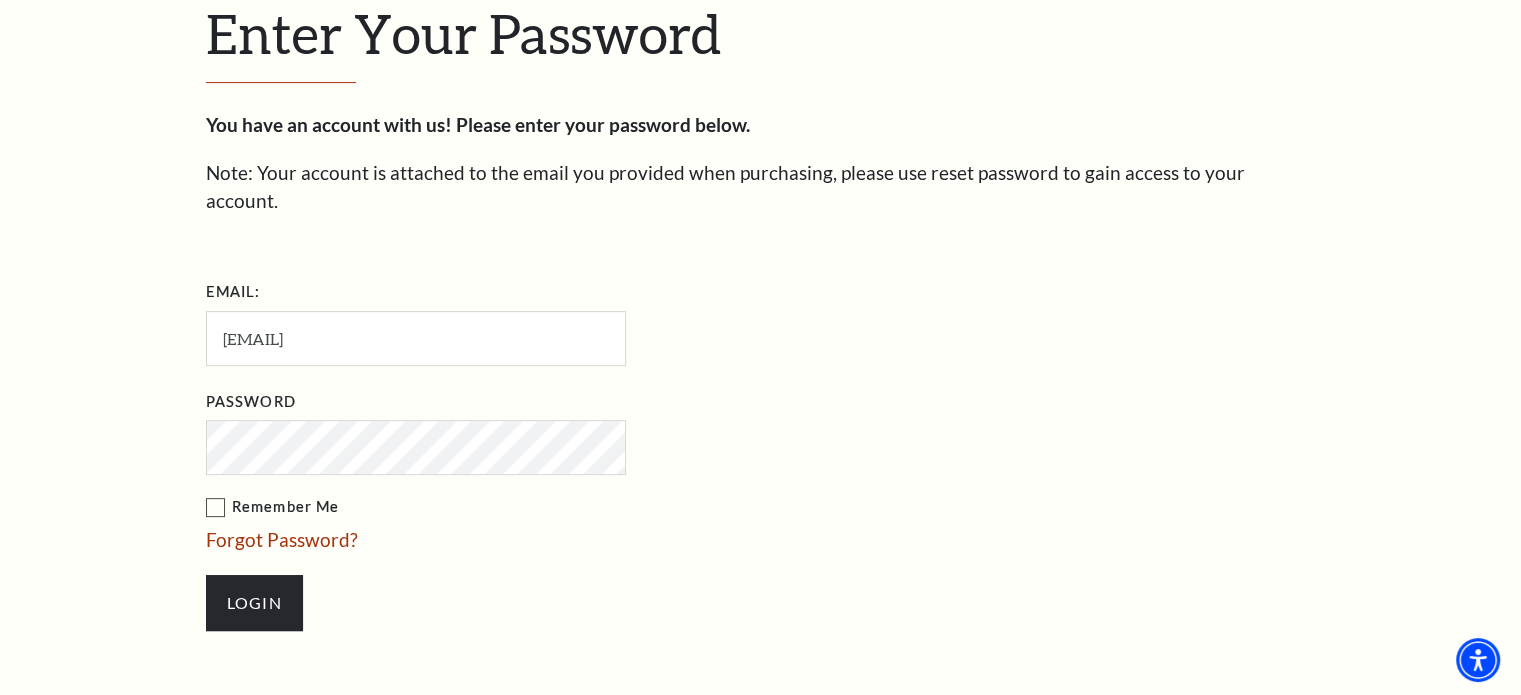 click on "Login" at bounding box center (254, 603) 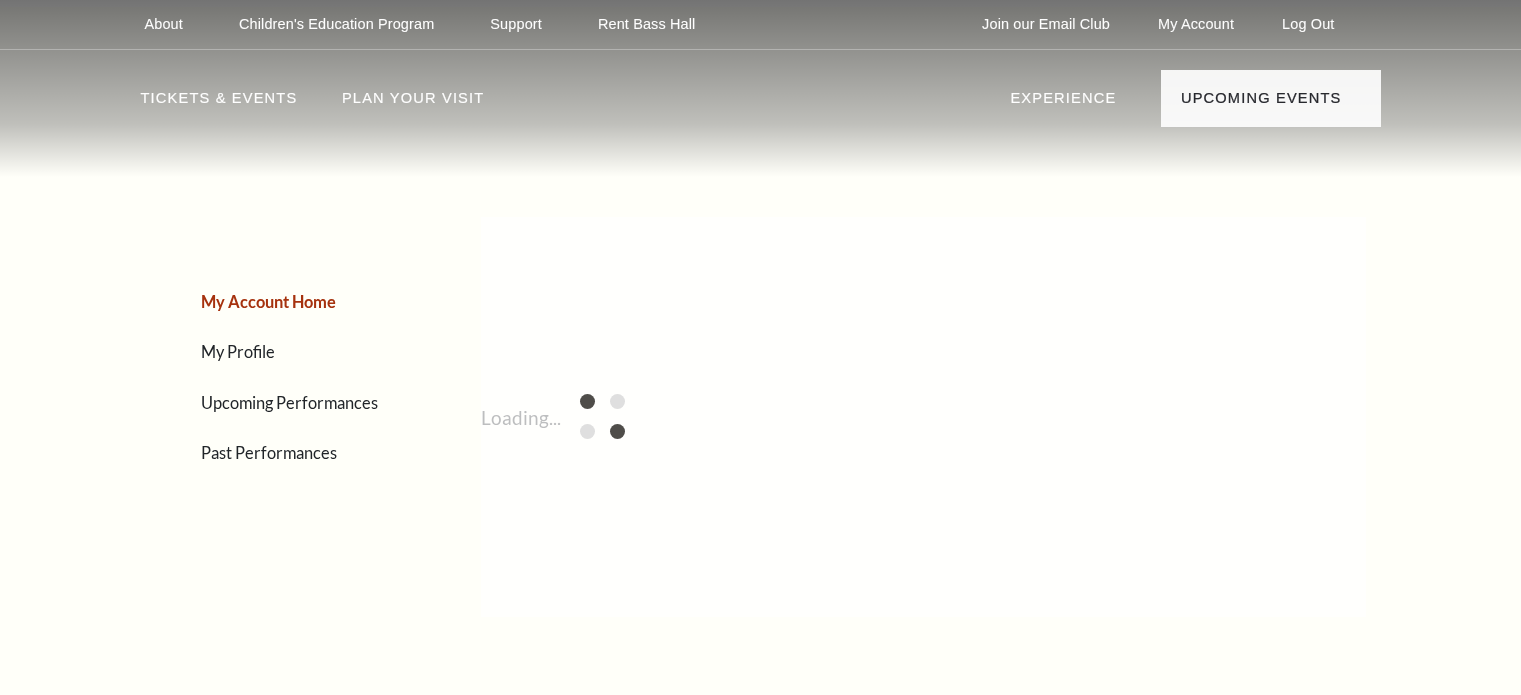 scroll, scrollTop: 0, scrollLeft: 0, axis: both 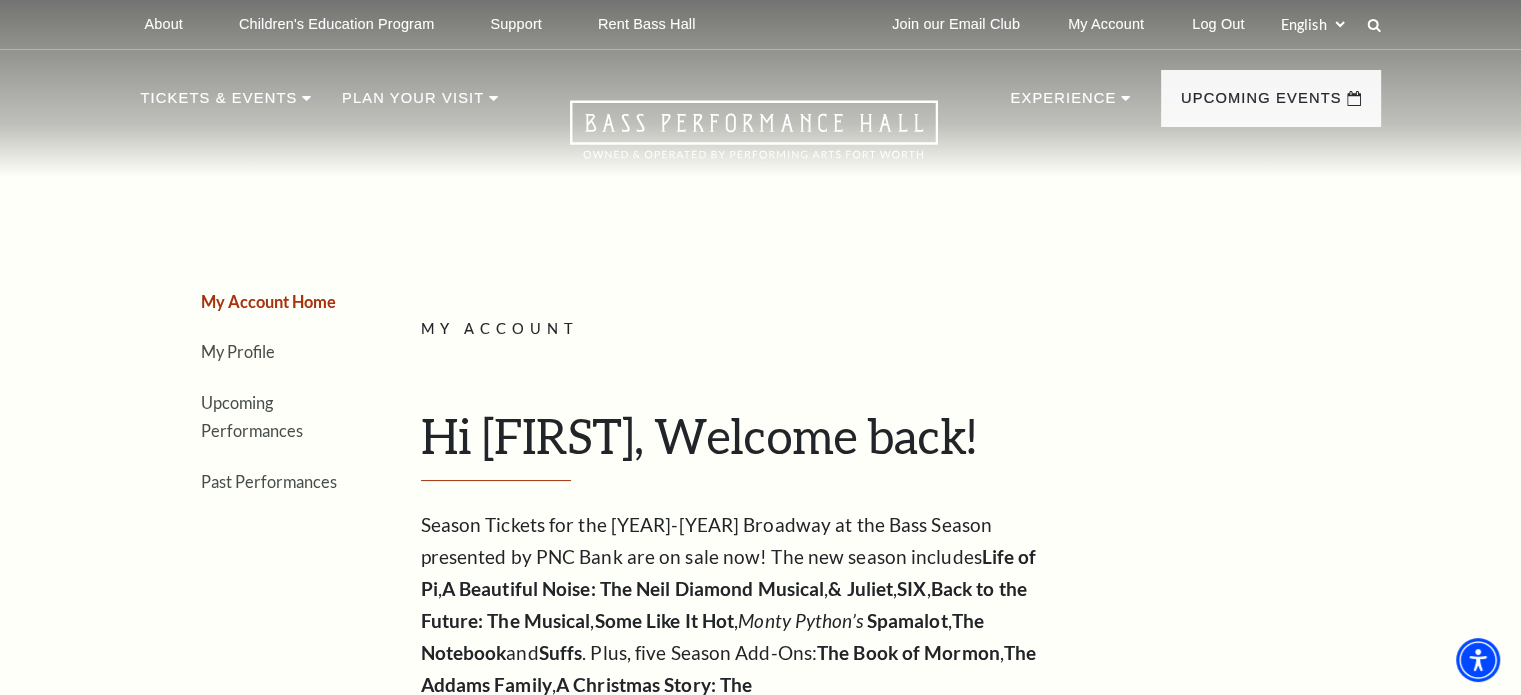 click on "Upcoming Performances" at bounding box center [273, 416] 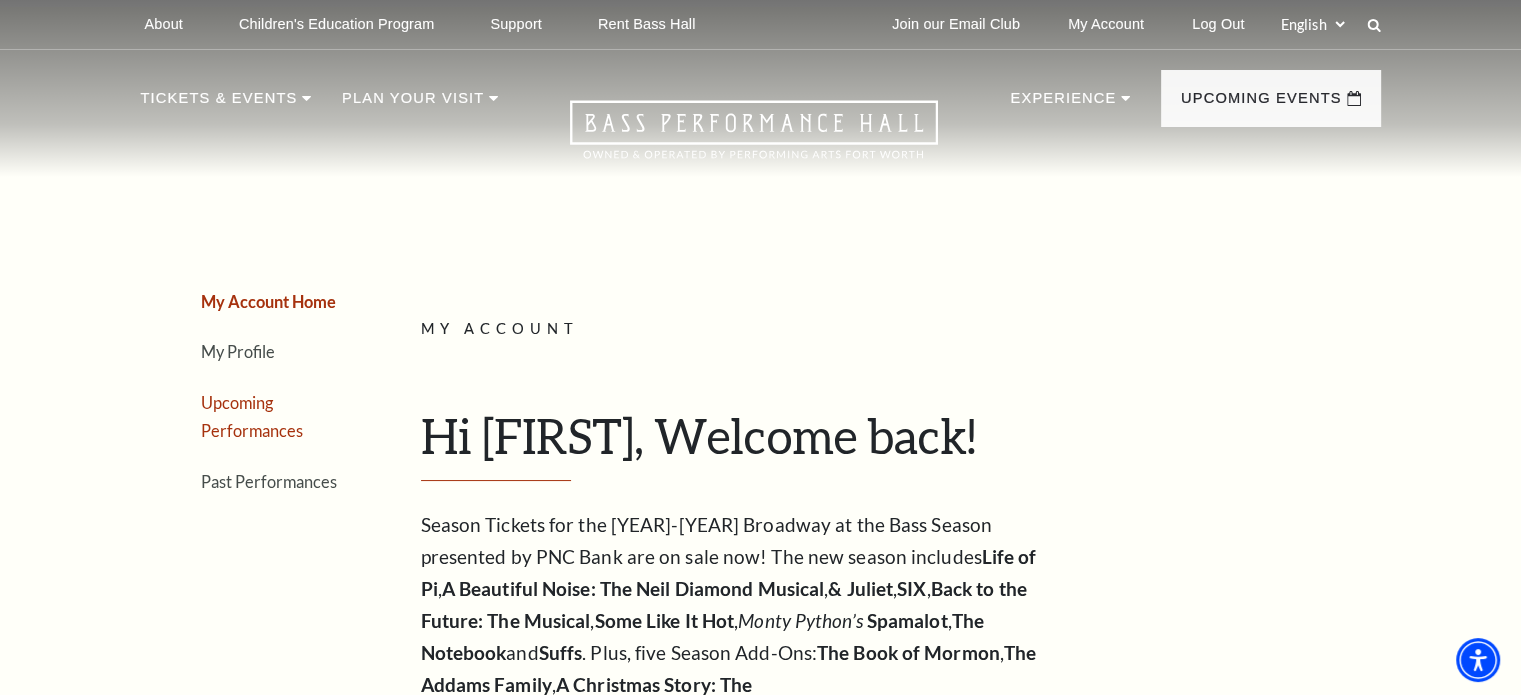 click on "Upcoming Performances" at bounding box center [252, 417] 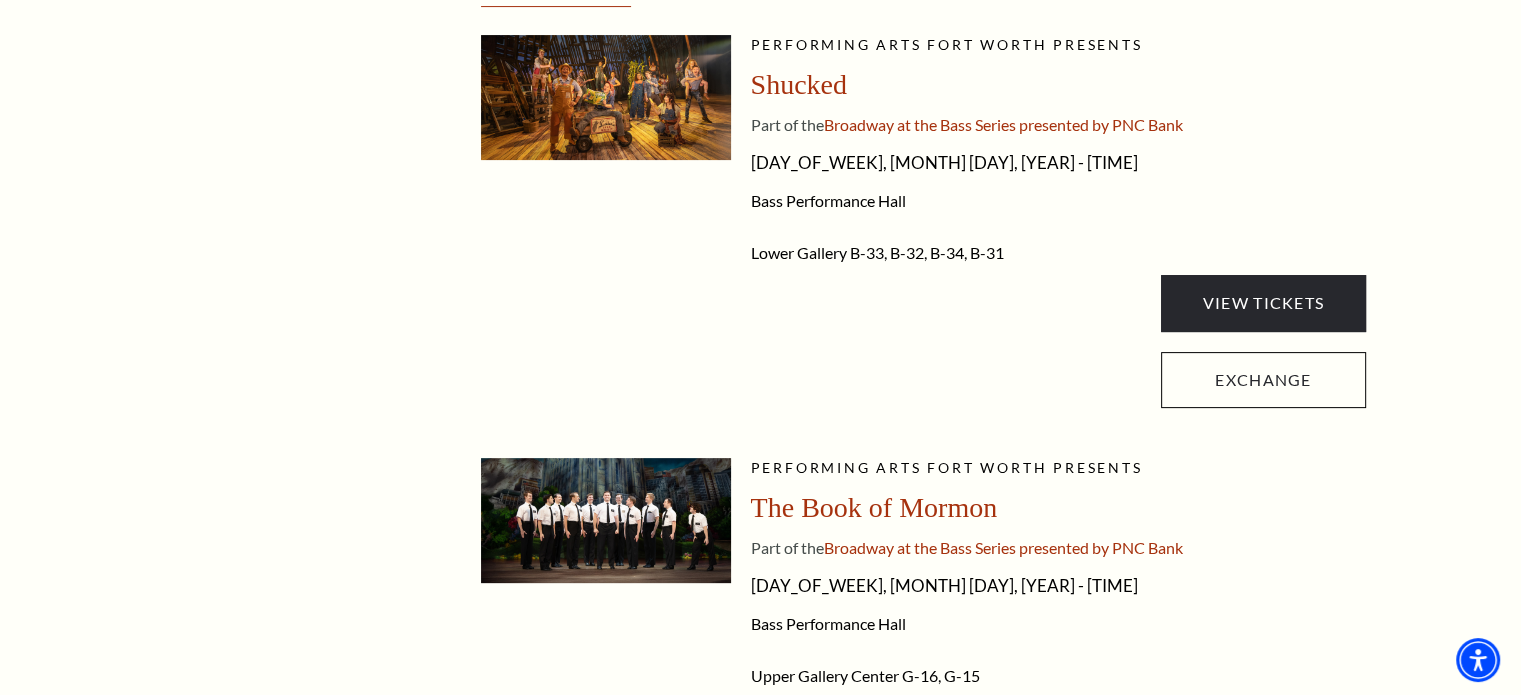 scroll, scrollTop: 500, scrollLeft: 0, axis: vertical 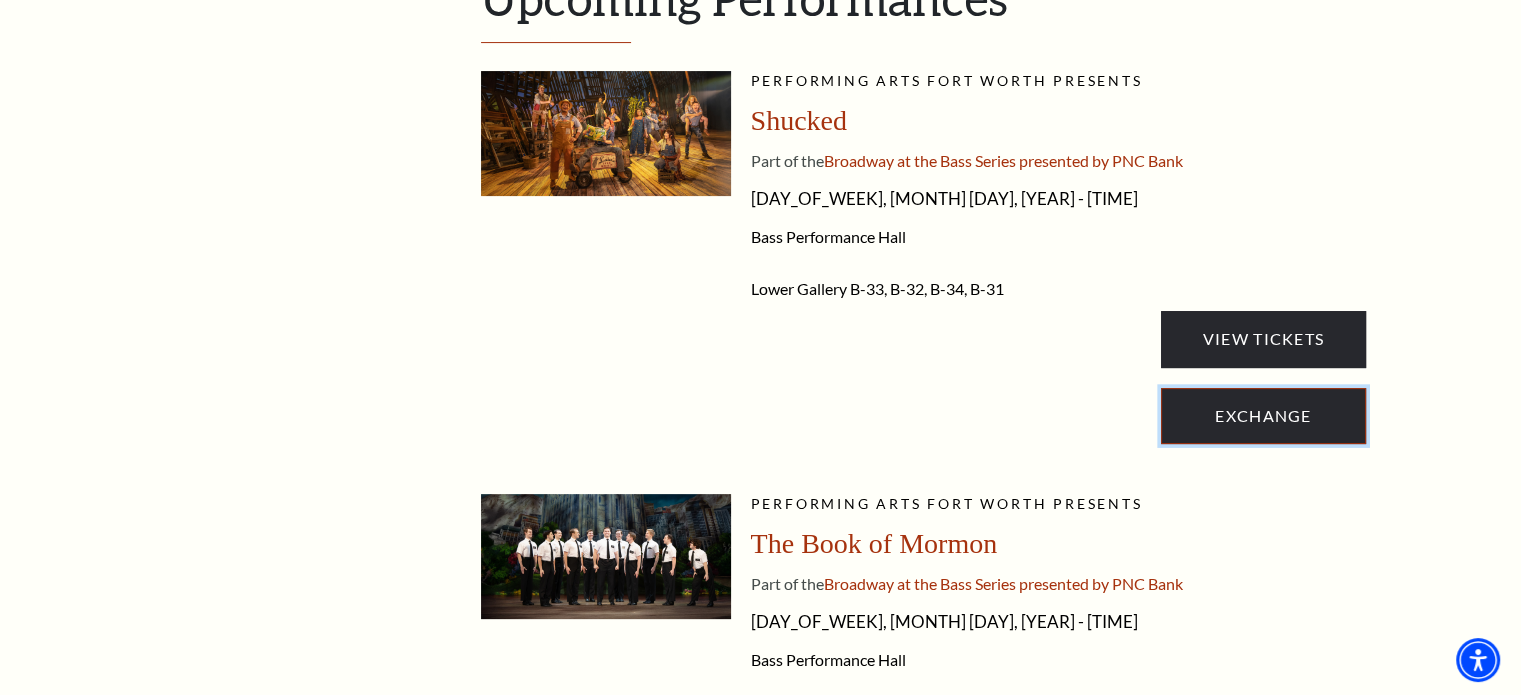 click on "Exchange" at bounding box center (1263, 416) 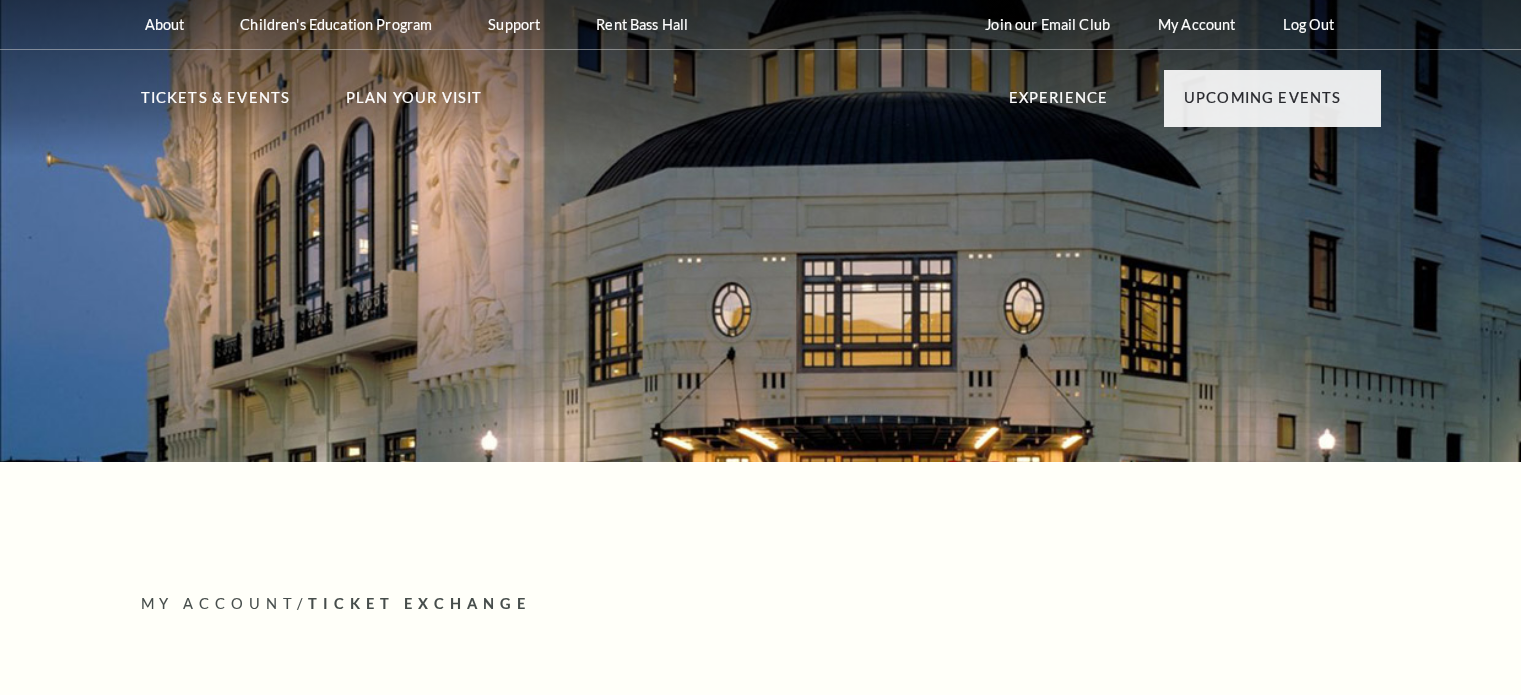 scroll, scrollTop: 0, scrollLeft: 0, axis: both 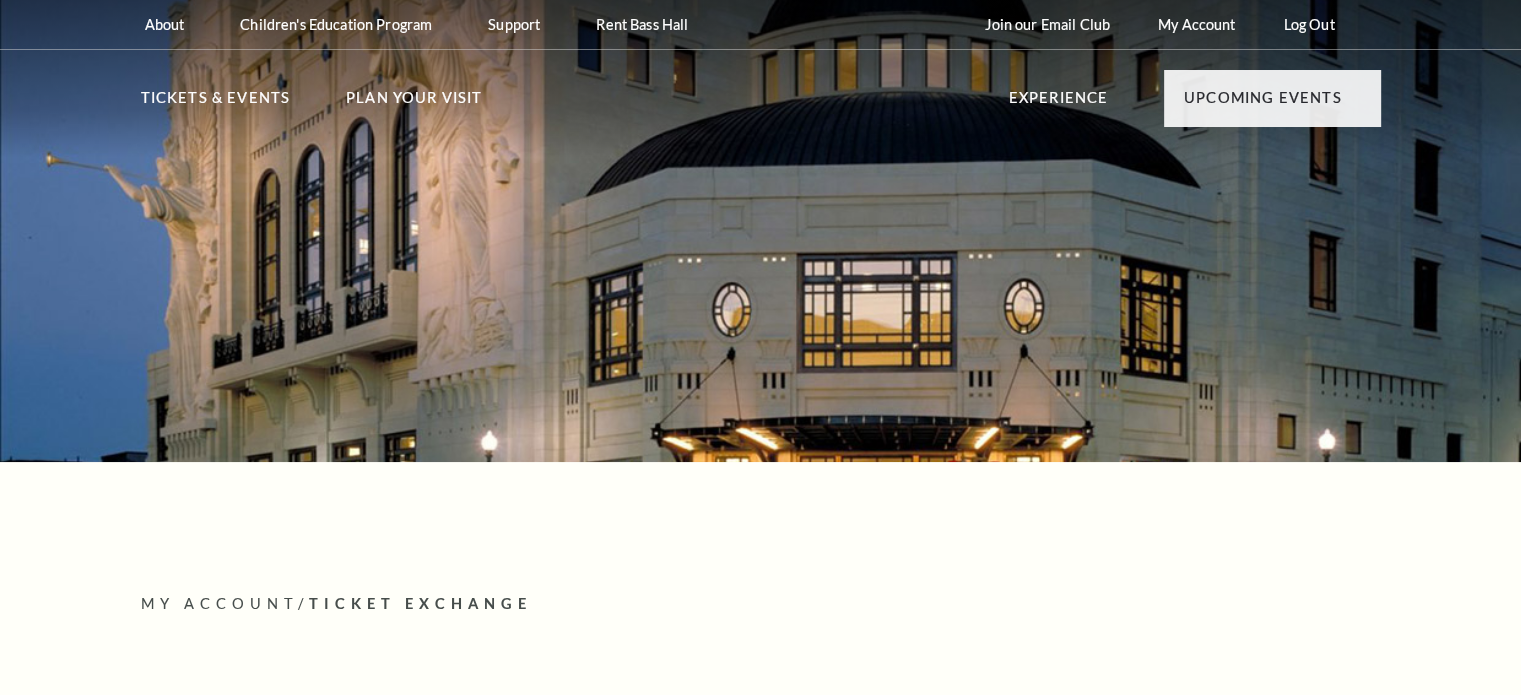 radio on "true" 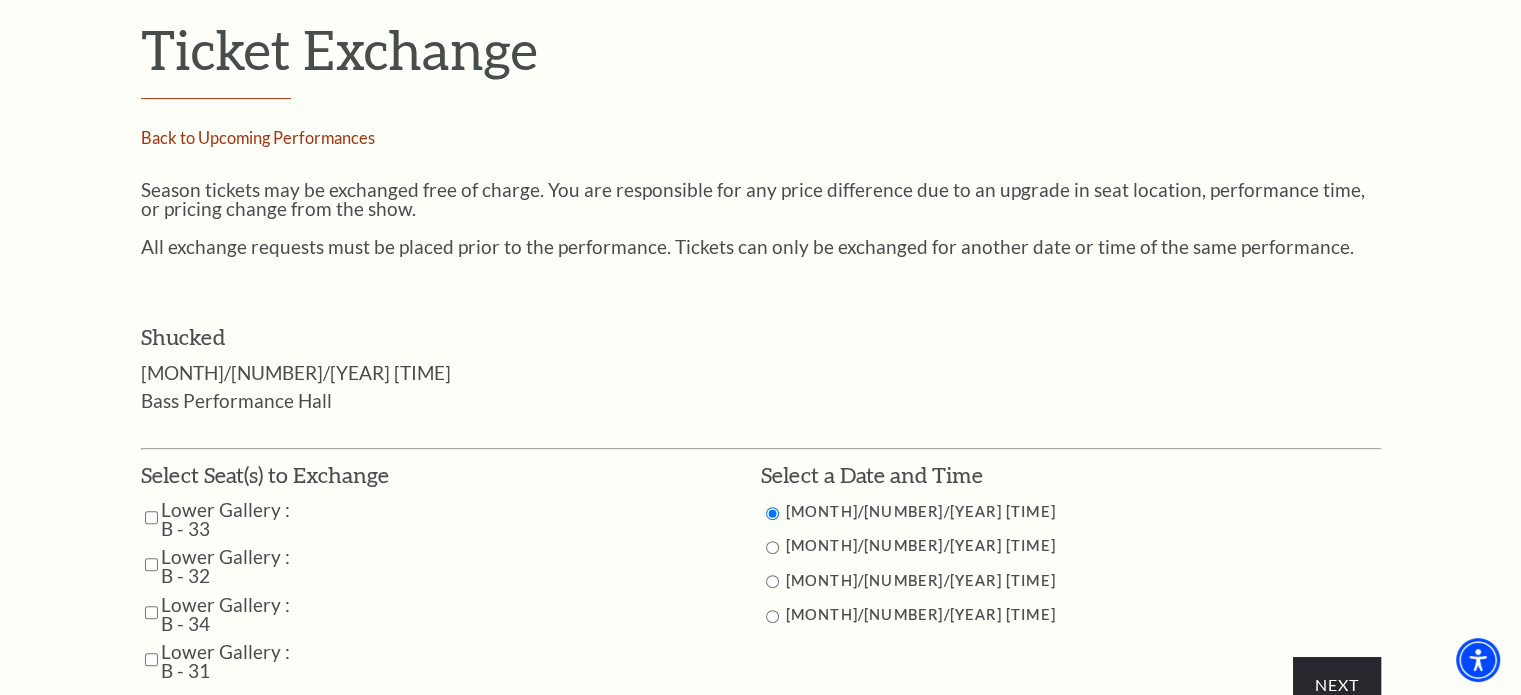 scroll, scrollTop: 800, scrollLeft: 0, axis: vertical 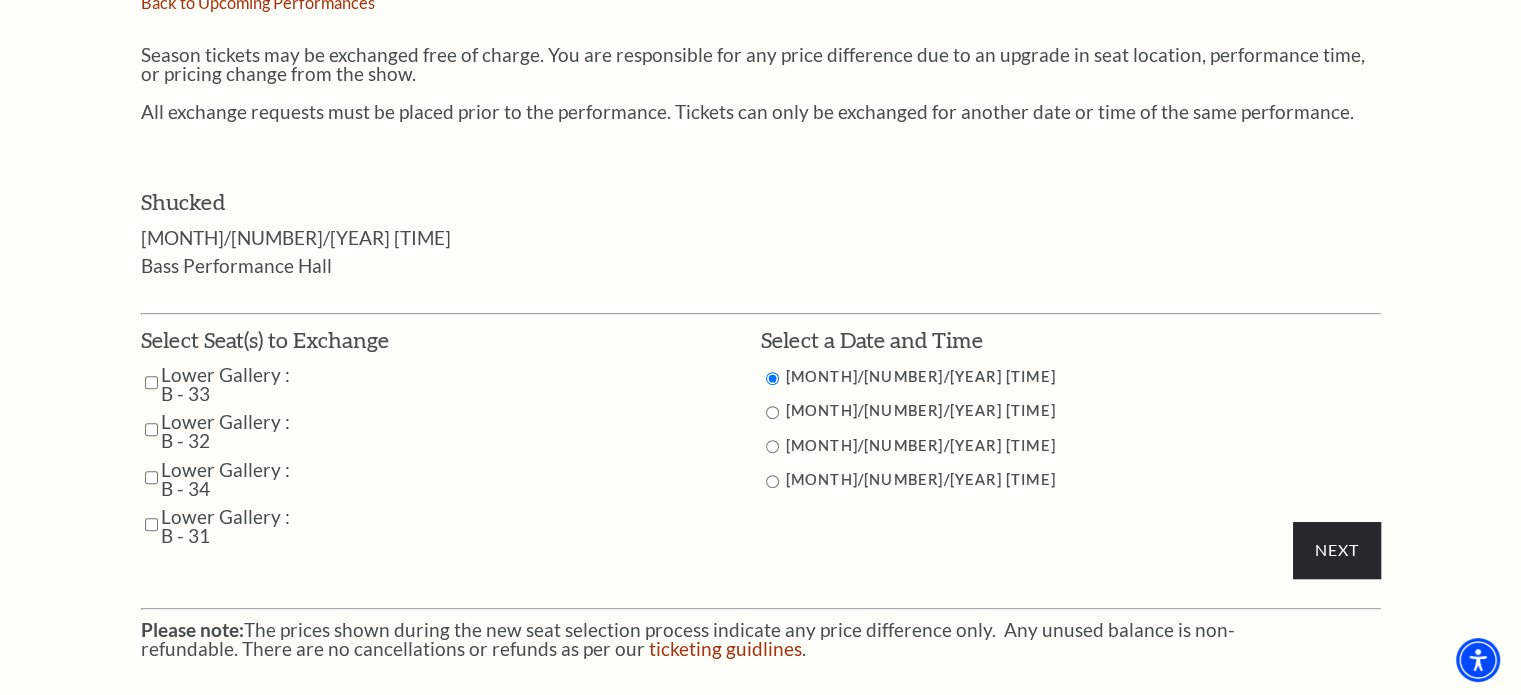 click at bounding box center [772, 446] 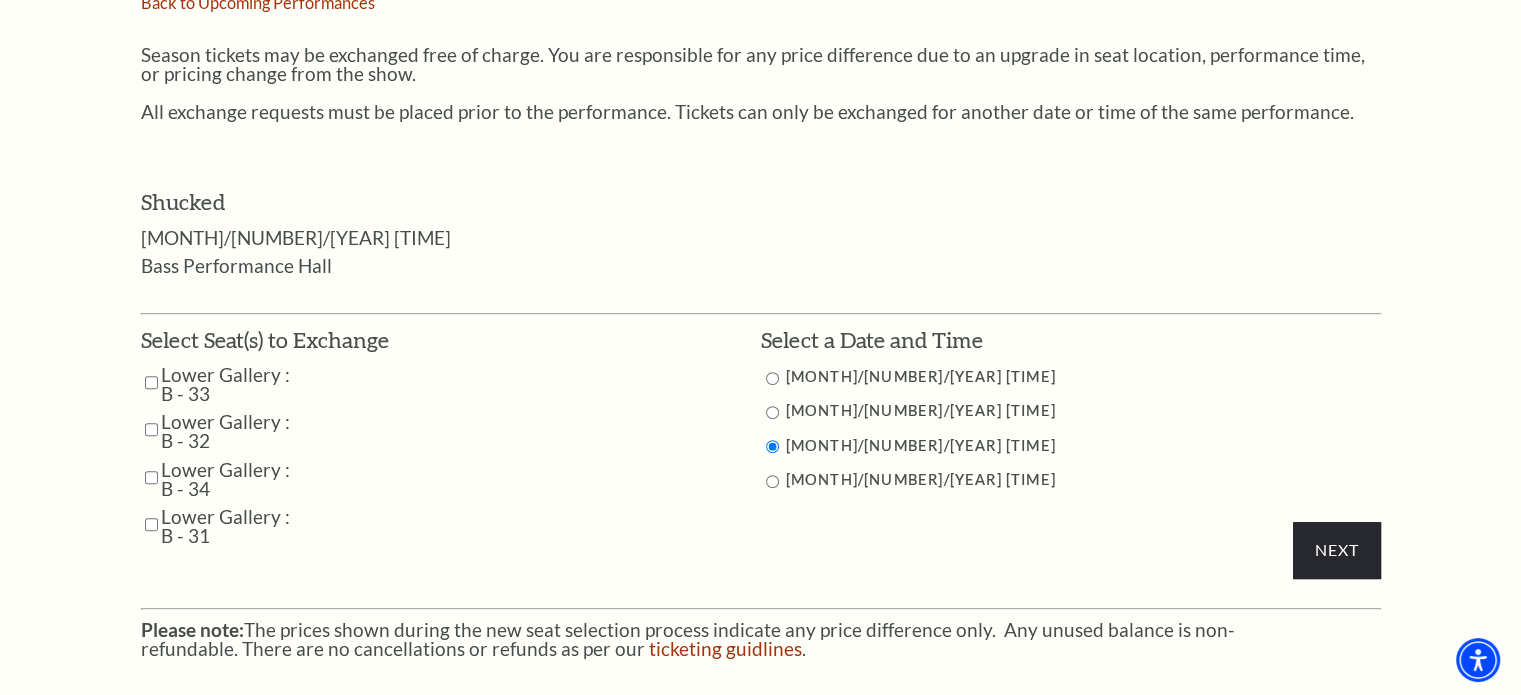 click on "Lower Gallery : B - 33" at bounding box center [265, 384] 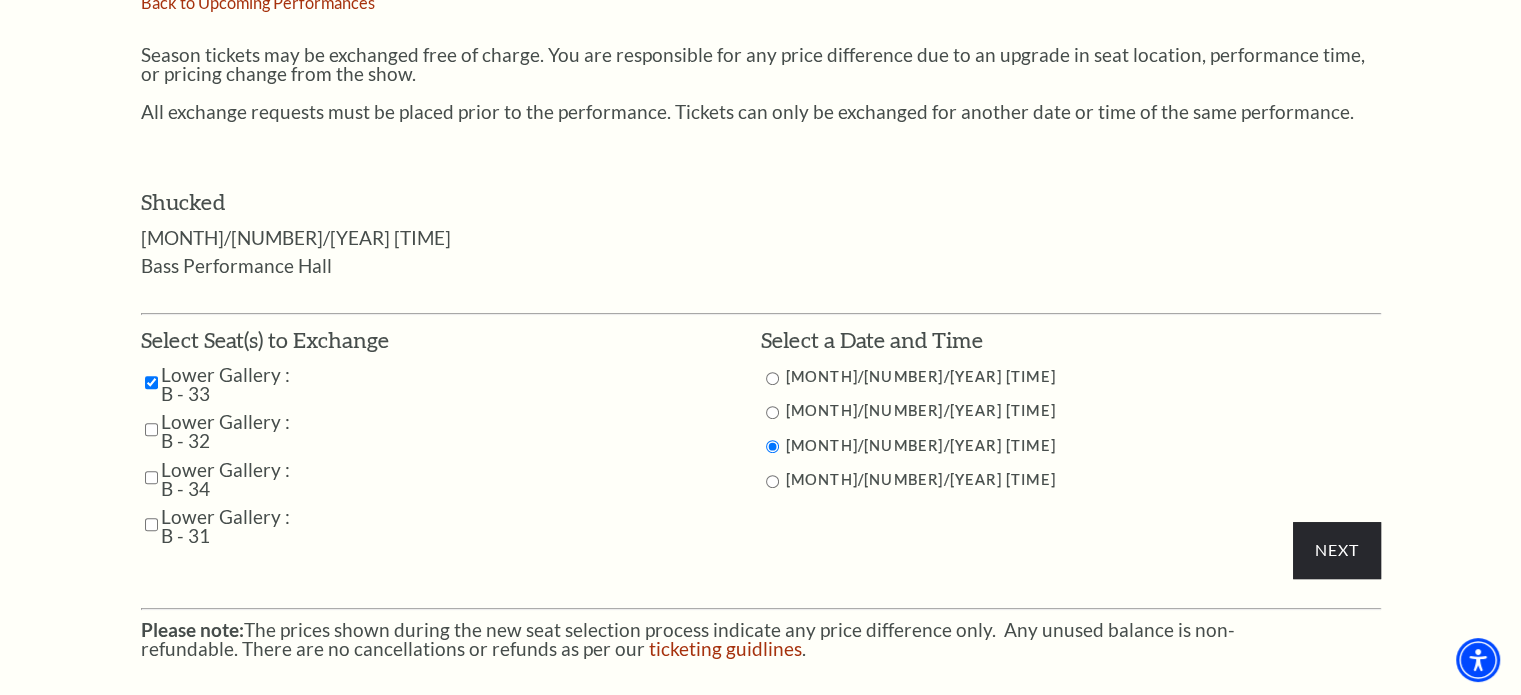 click at bounding box center (151, 429) 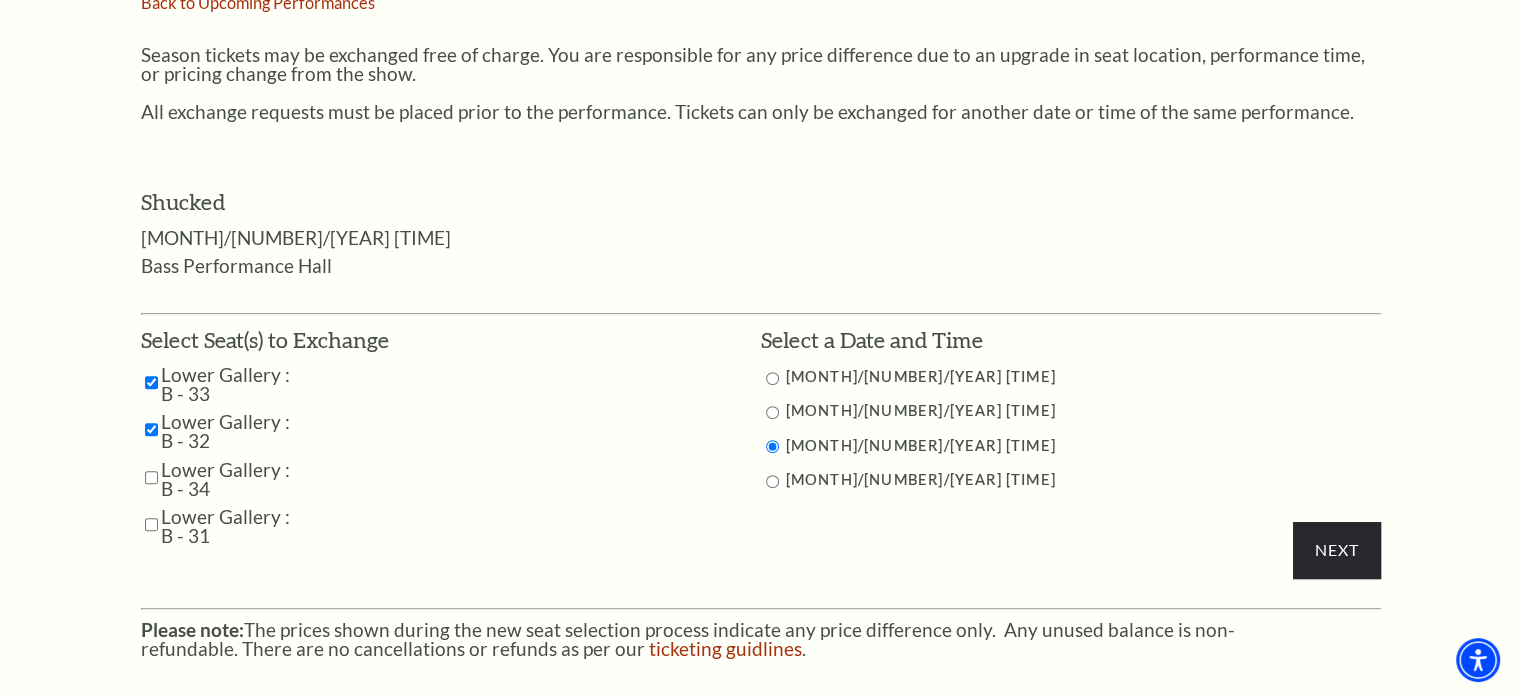 click at bounding box center [151, 477] 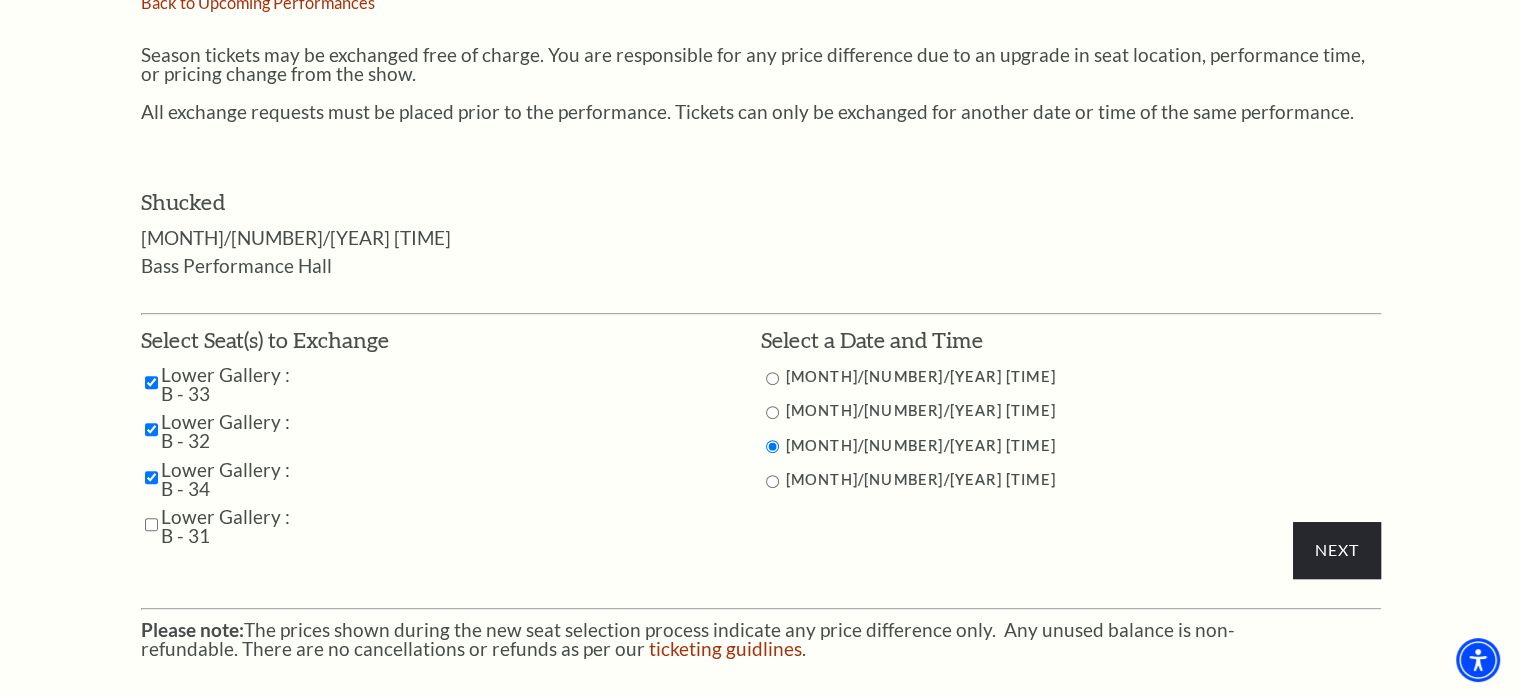 click at bounding box center [151, 524] 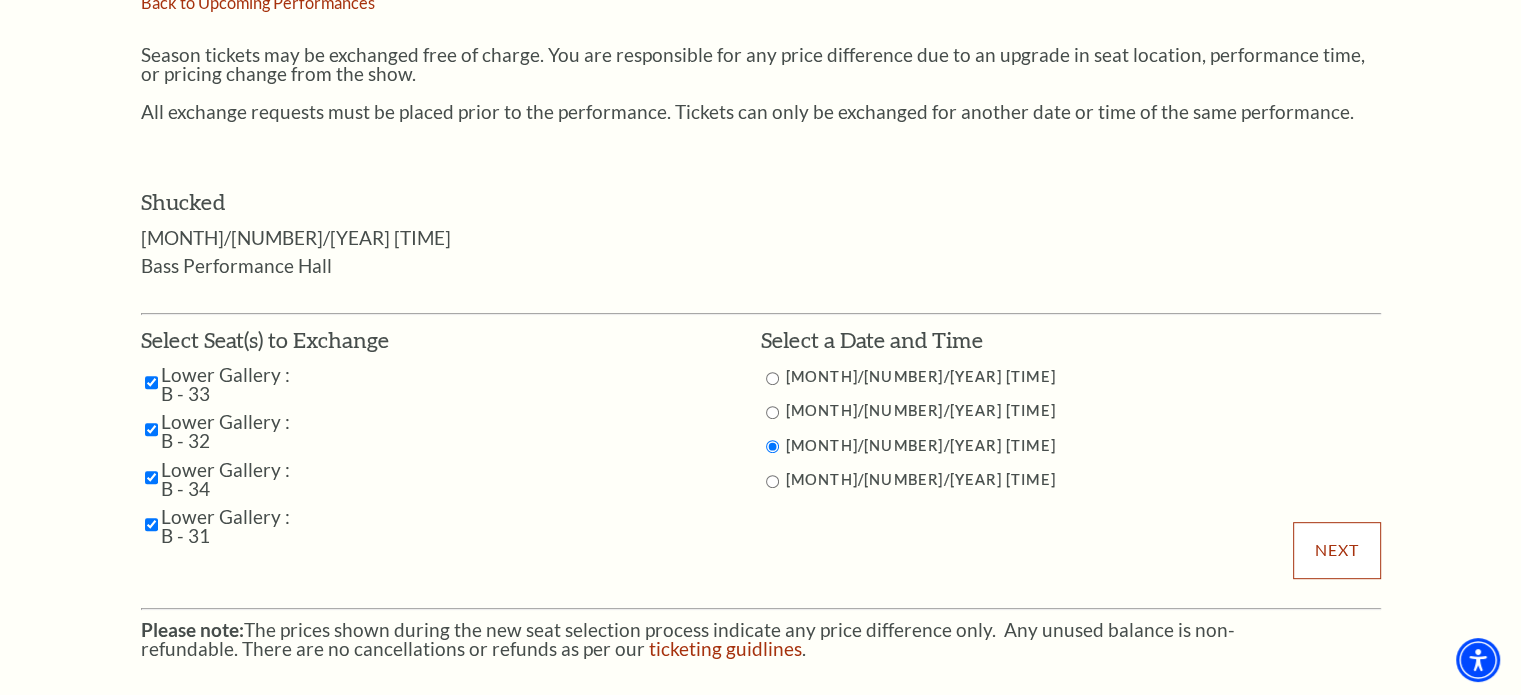 click on "Next" at bounding box center (1336, 550) 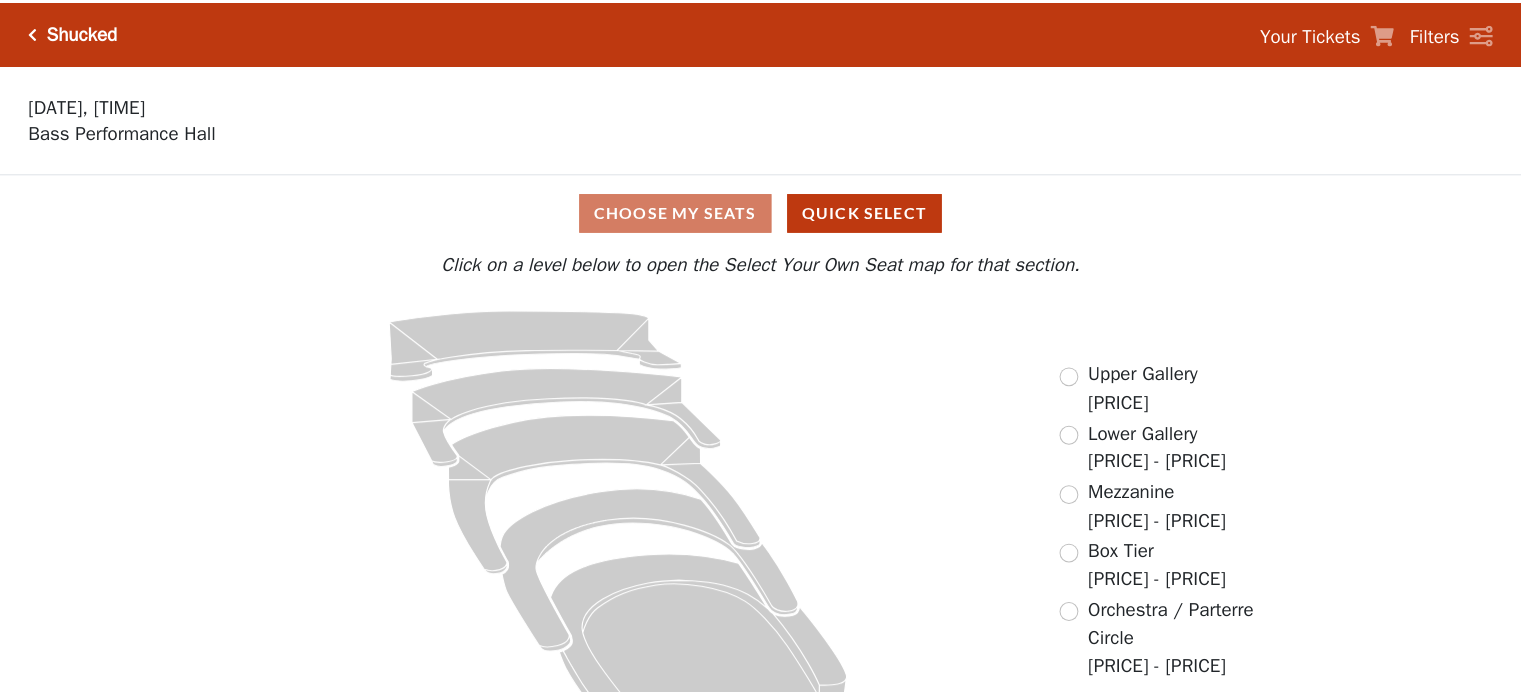 scroll, scrollTop: 0, scrollLeft: 0, axis: both 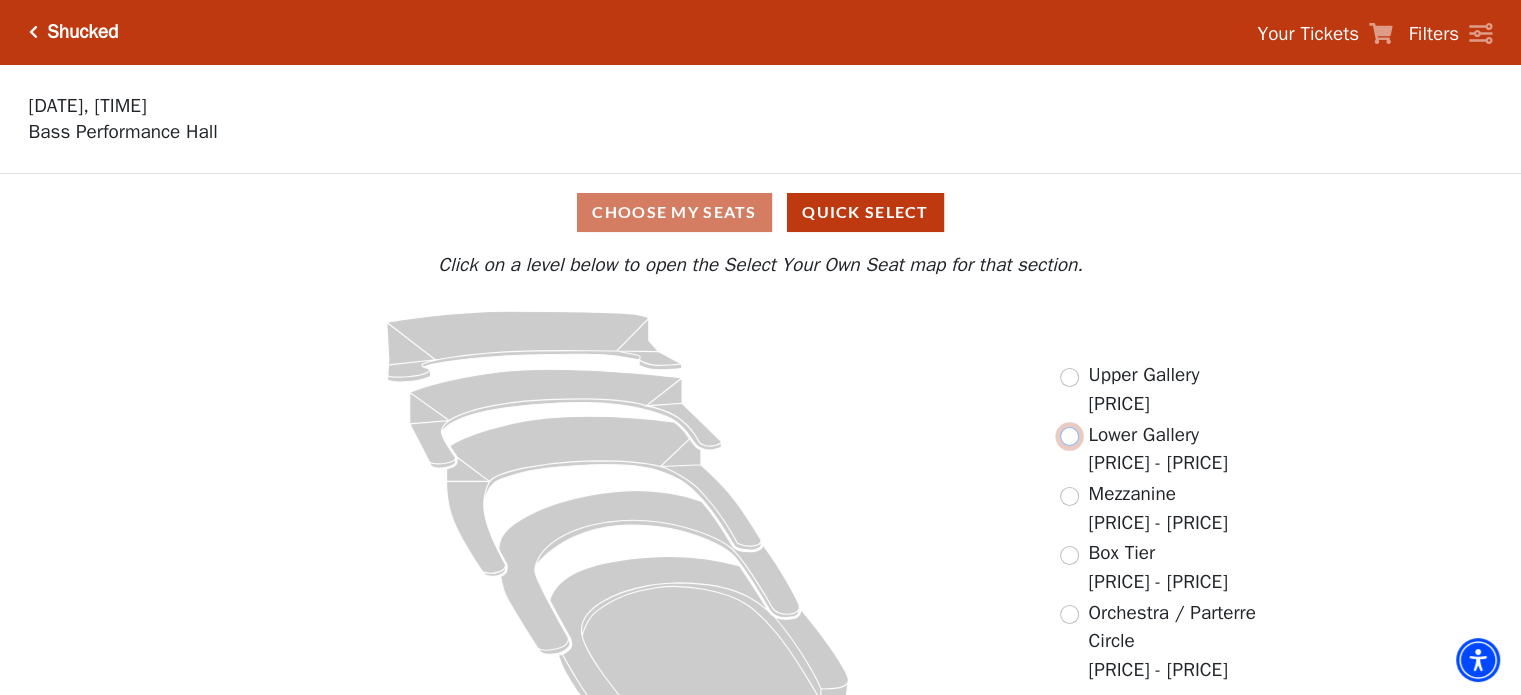 click at bounding box center (1069, 436) 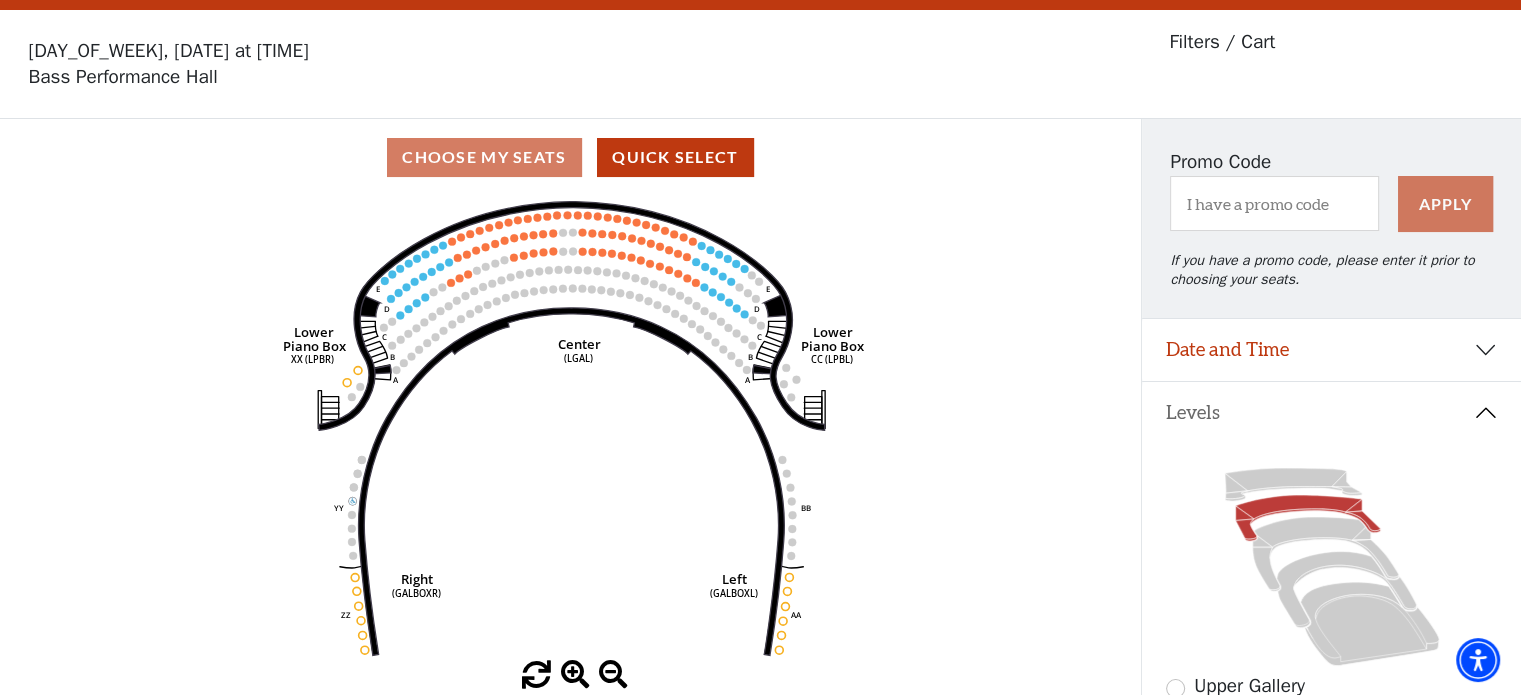 scroll, scrollTop: 92, scrollLeft: 0, axis: vertical 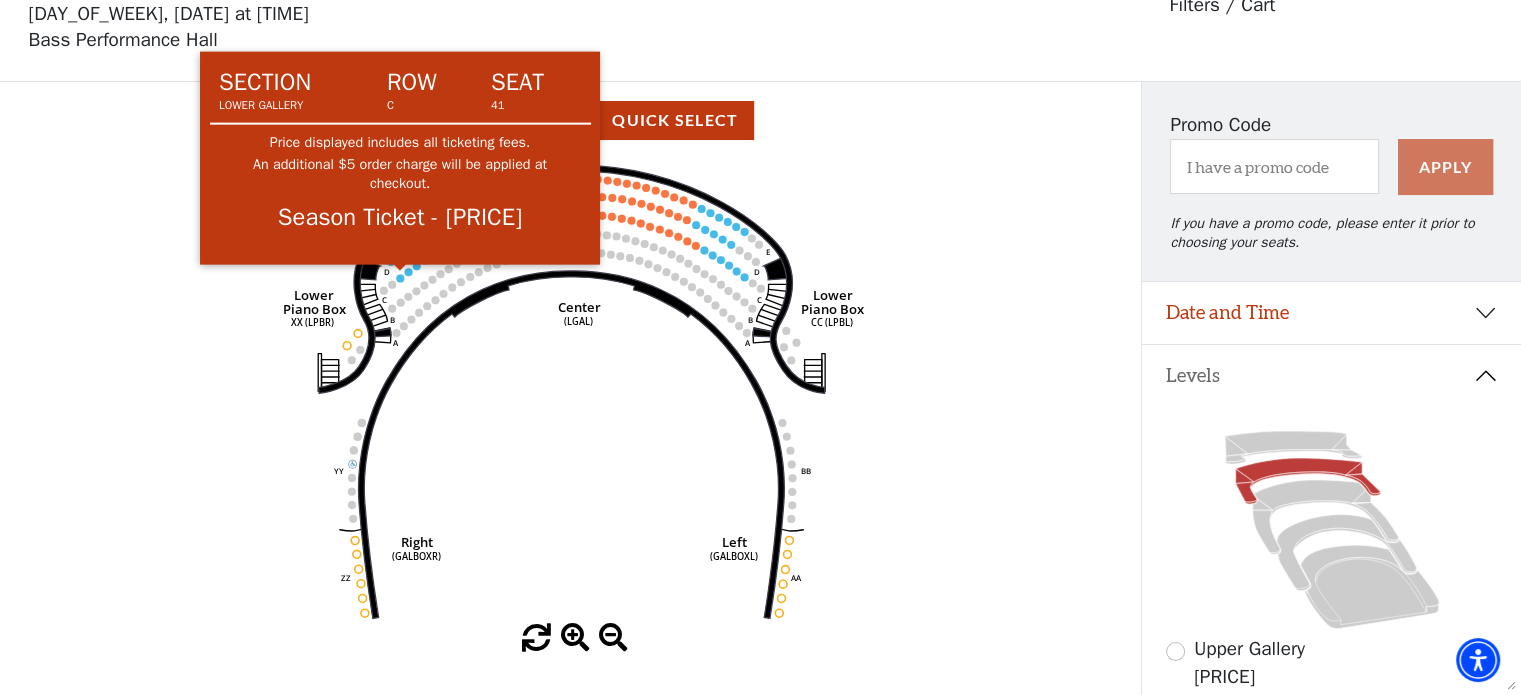 click 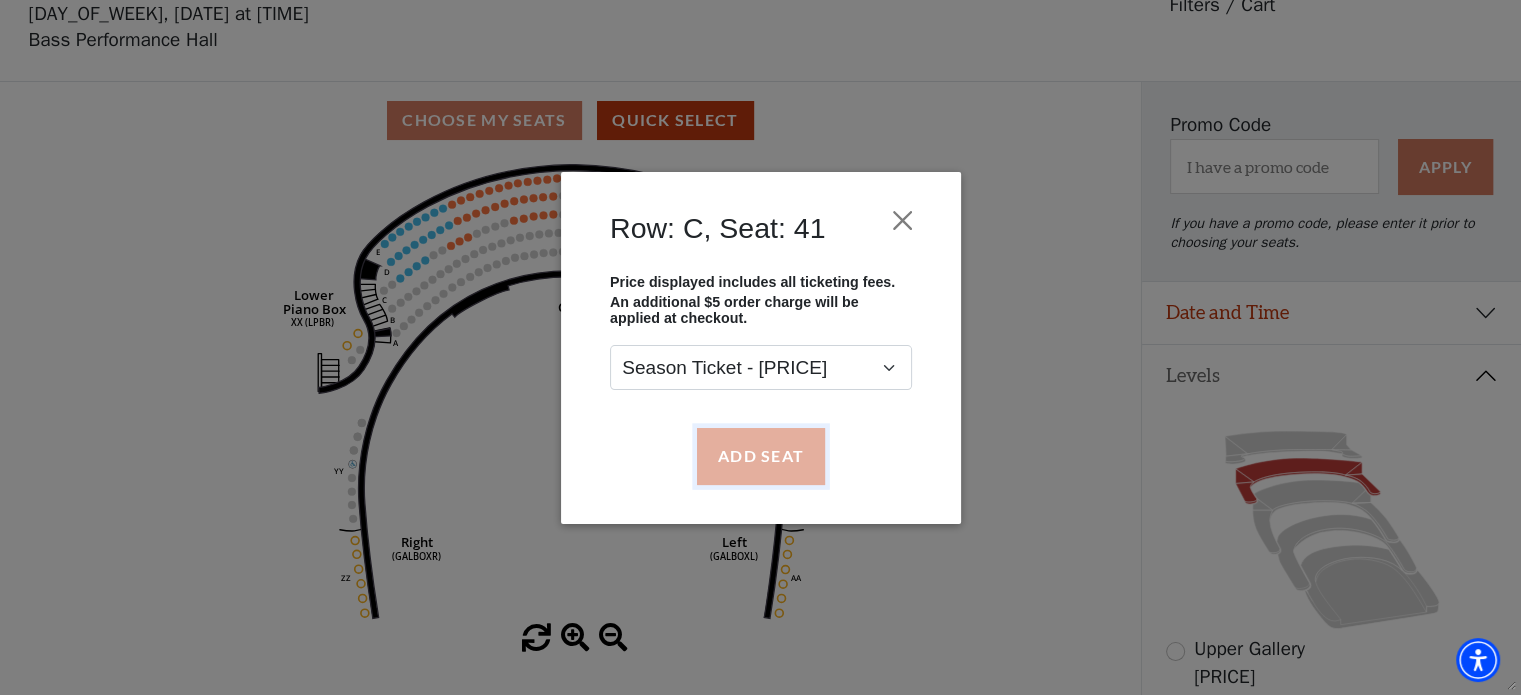 click on "Add Seat" at bounding box center (760, 456) 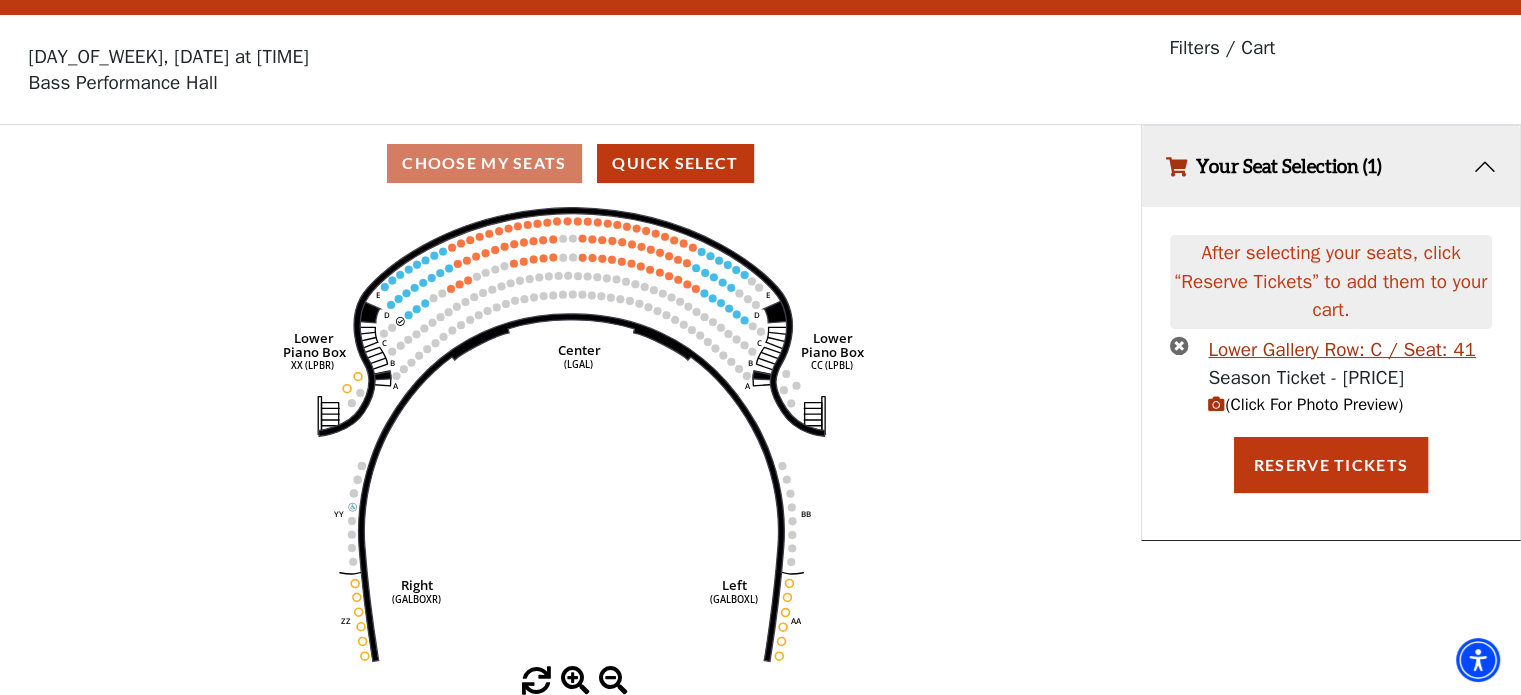 scroll, scrollTop: 0, scrollLeft: 0, axis: both 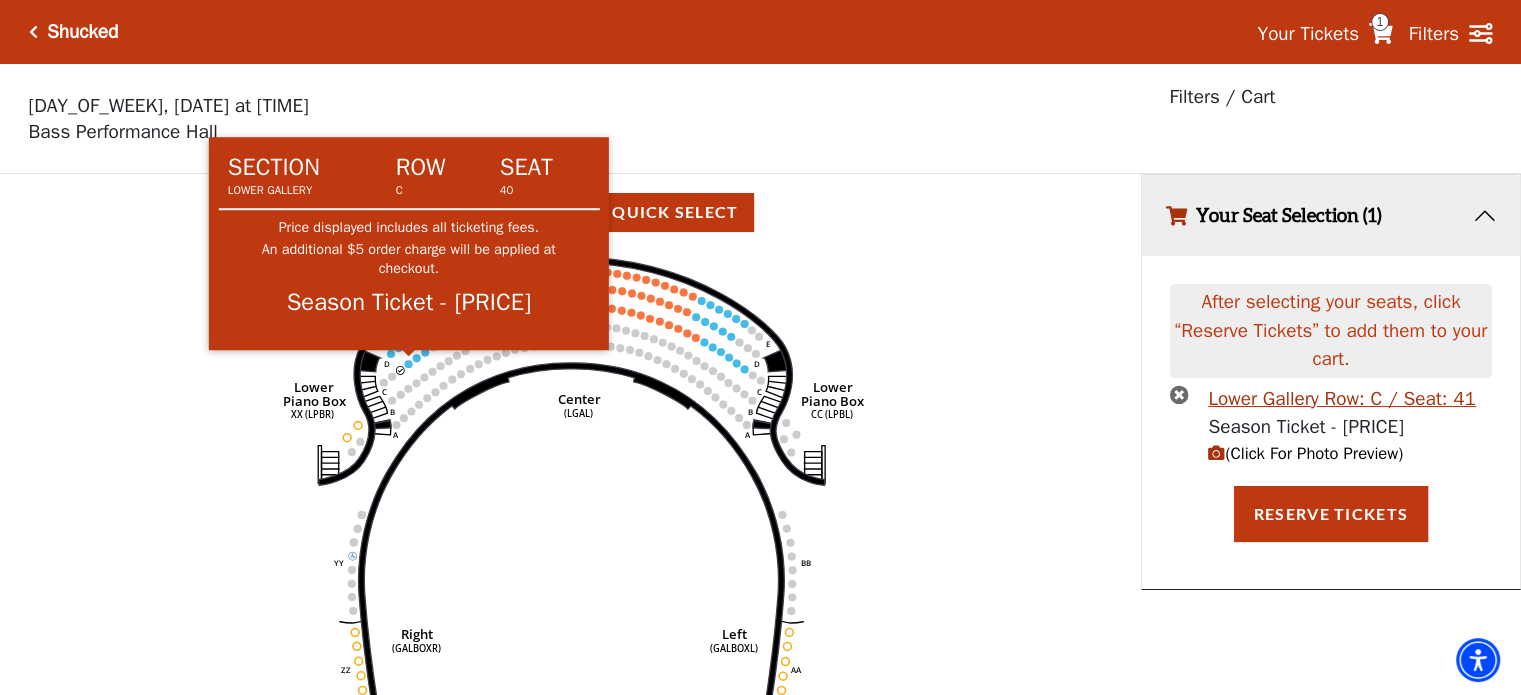 click 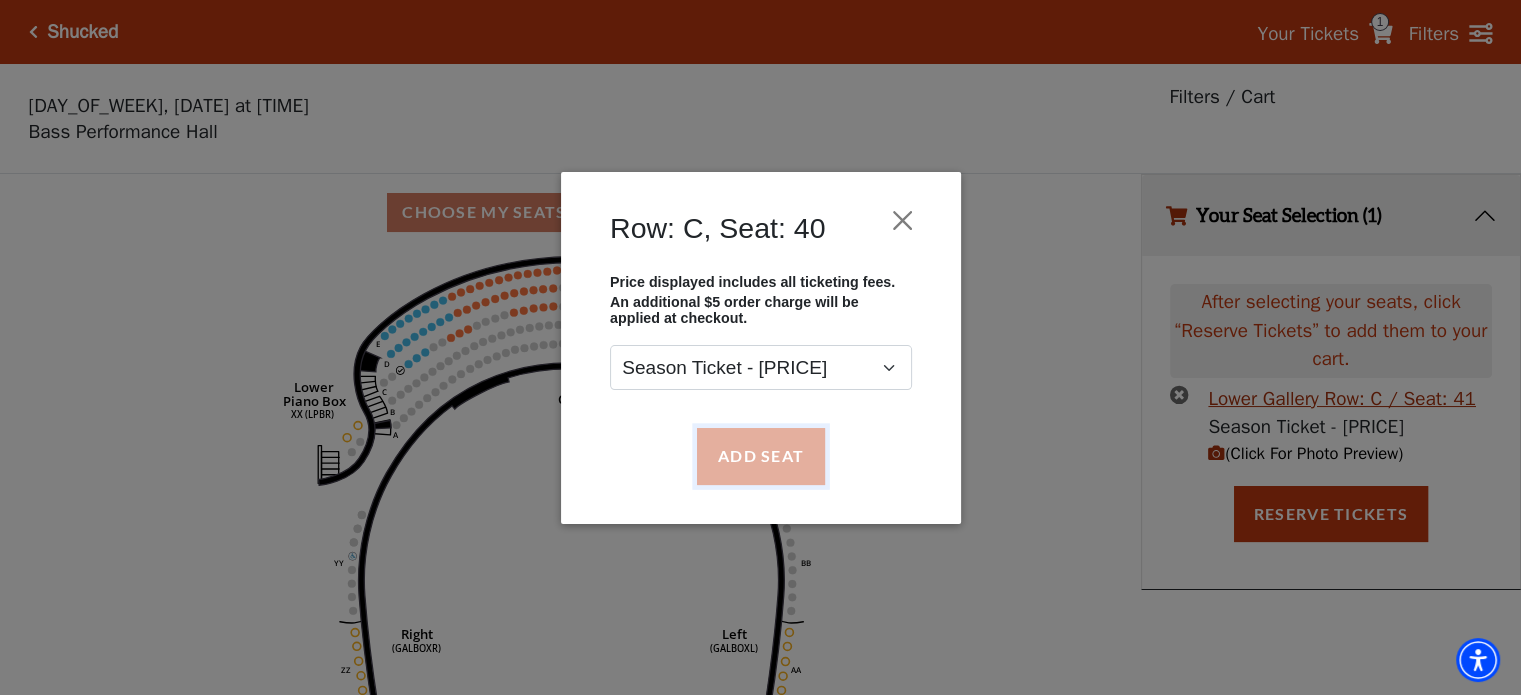 click on "Add Seat" at bounding box center [760, 456] 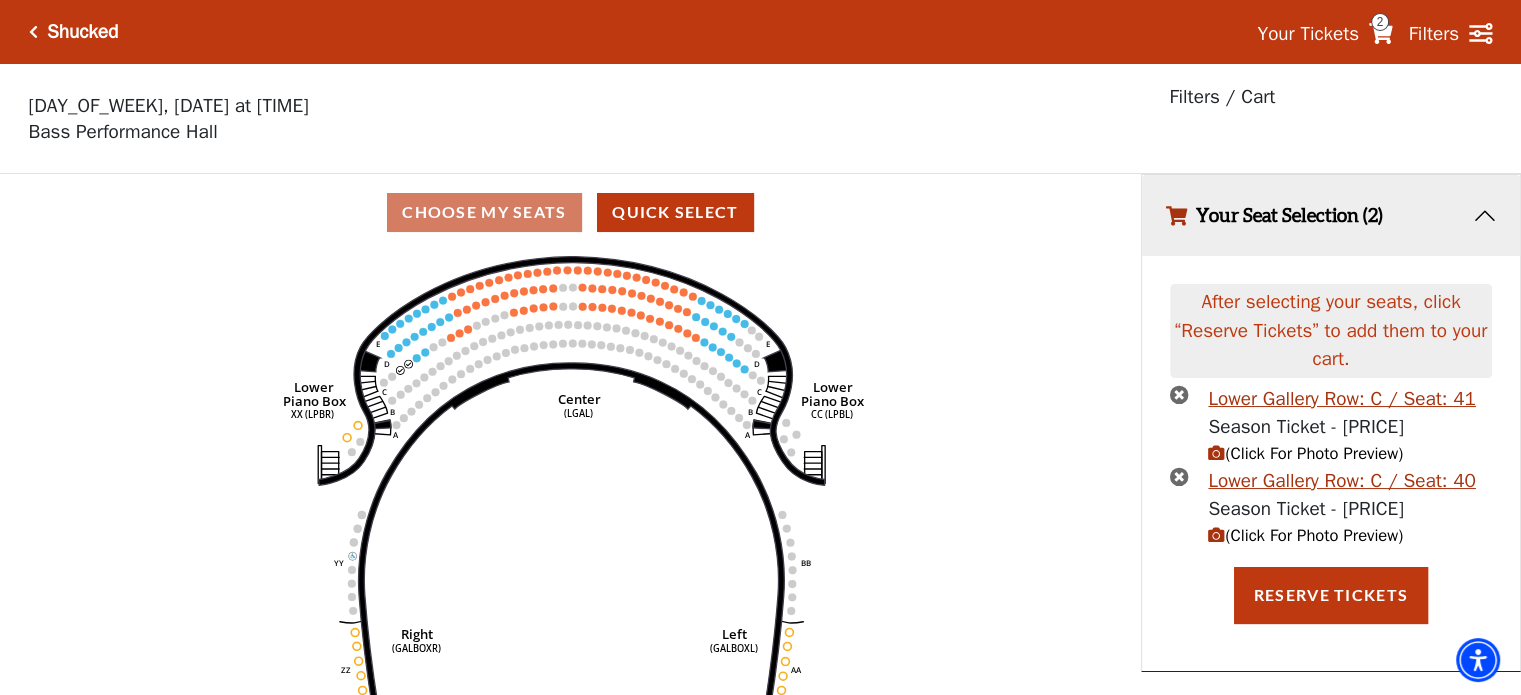 click at bounding box center [1216, 535] 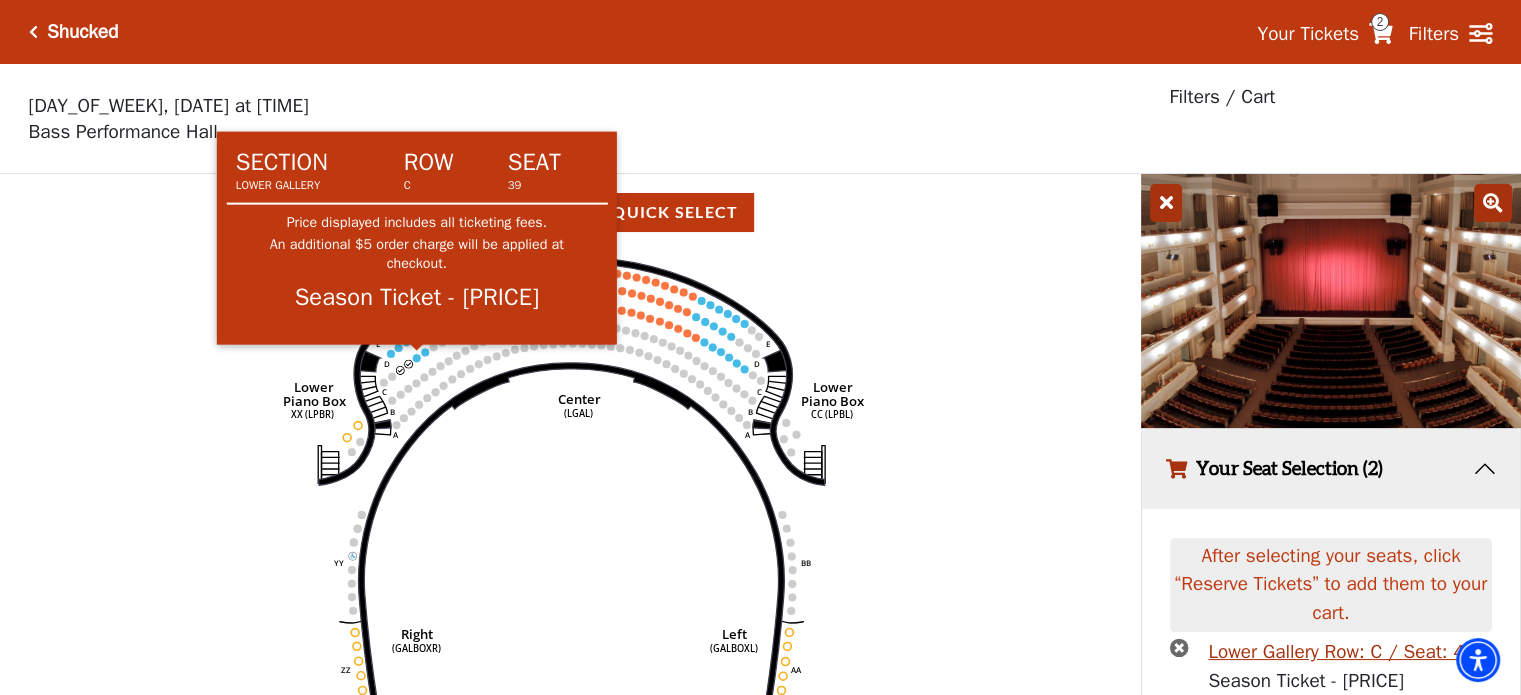click 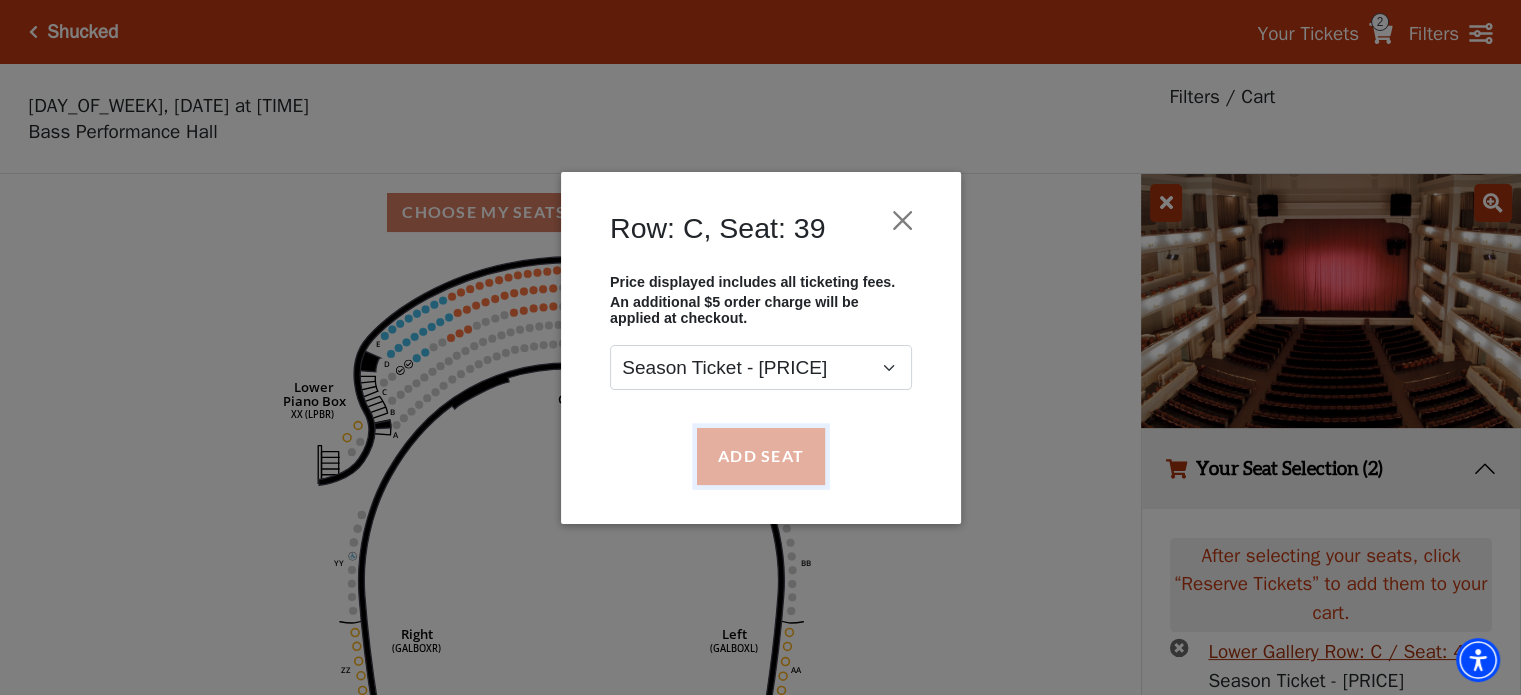 click on "Add Seat" at bounding box center (760, 456) 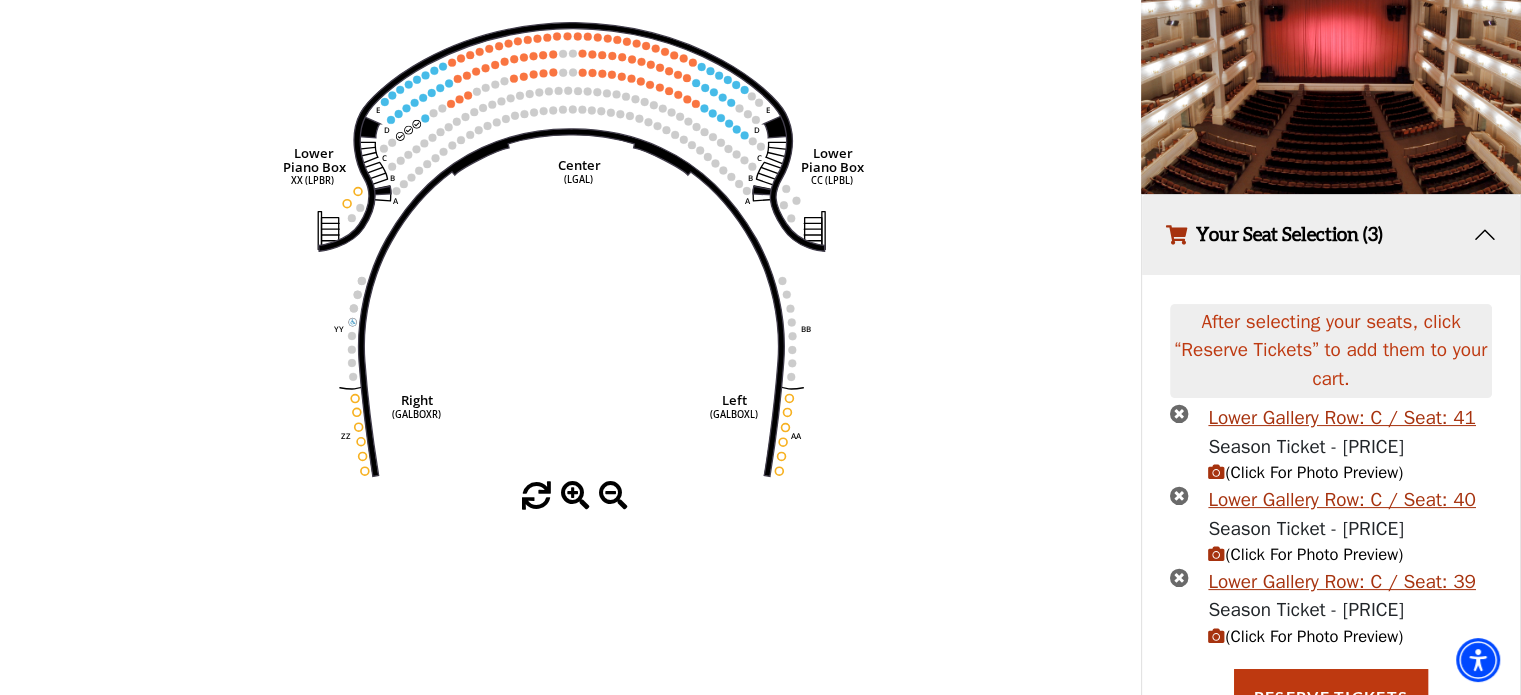 scroll, scrollTop: 262, scrollLeft: 0, axis: vertical 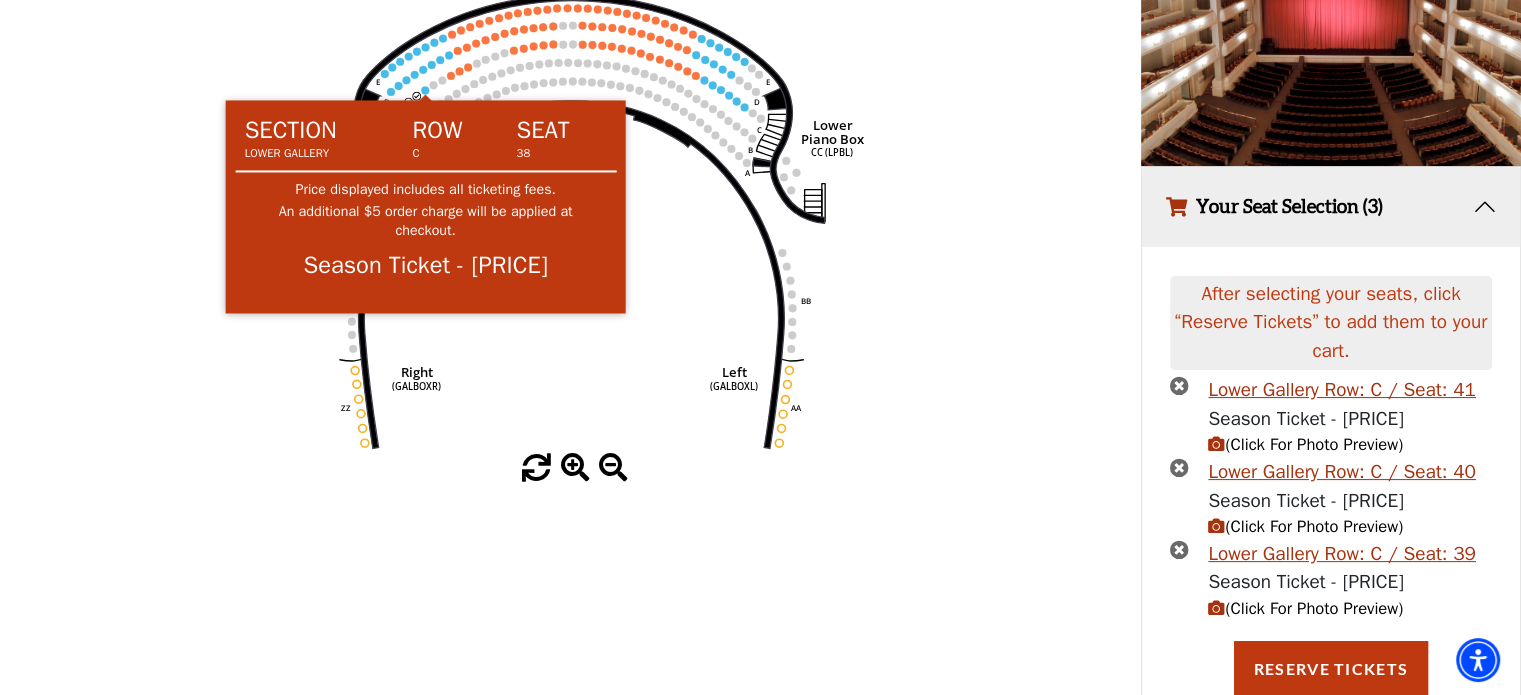 click 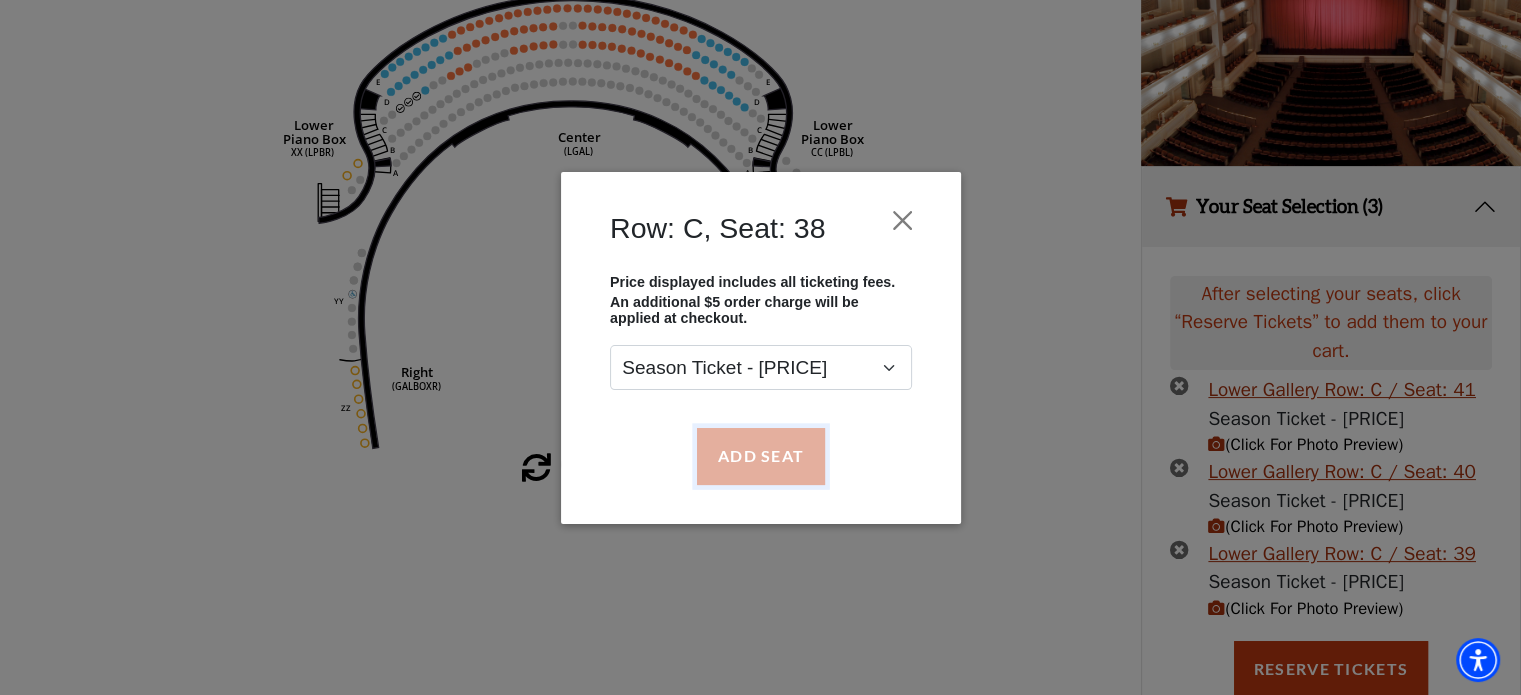 click on "Add Seat" at bounding box center [760, 456] 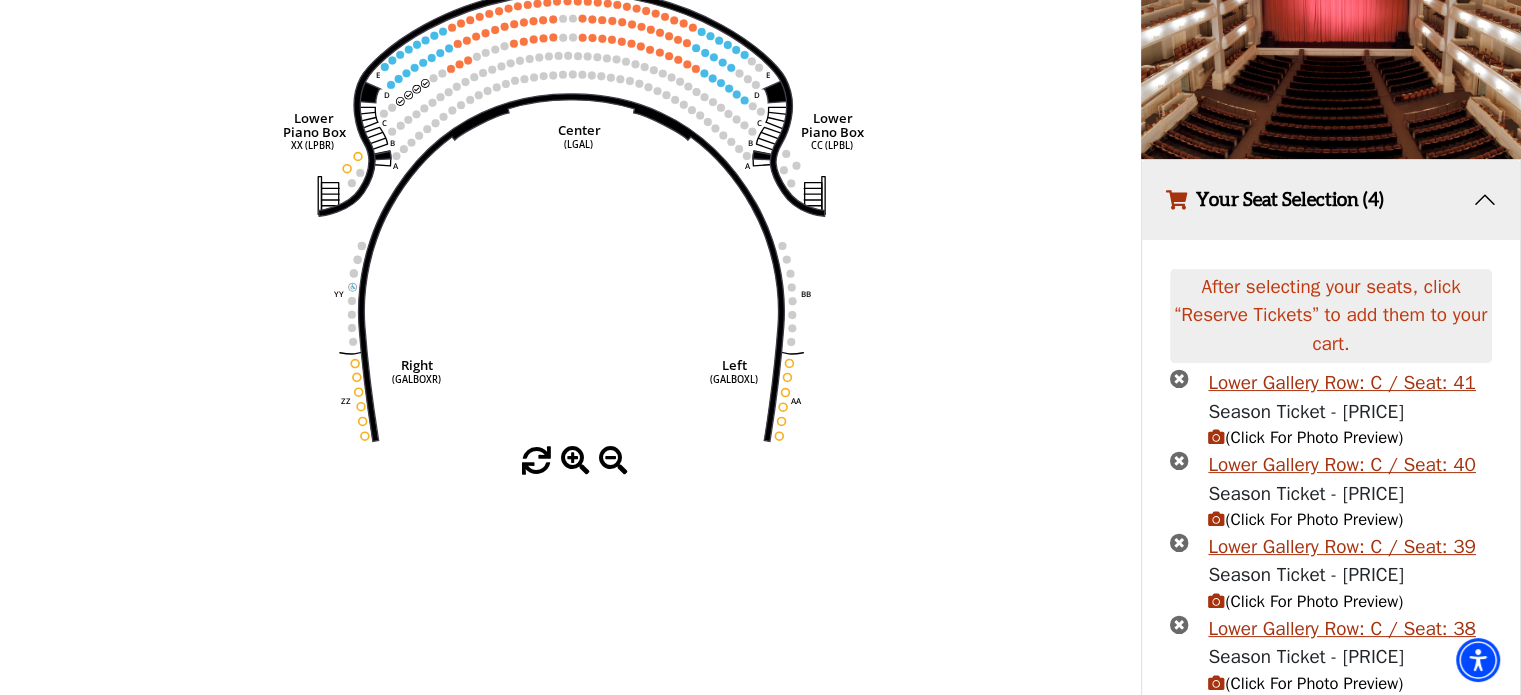 scroll, scrollTop: 392, scrollLeft: 0, axis: vertical 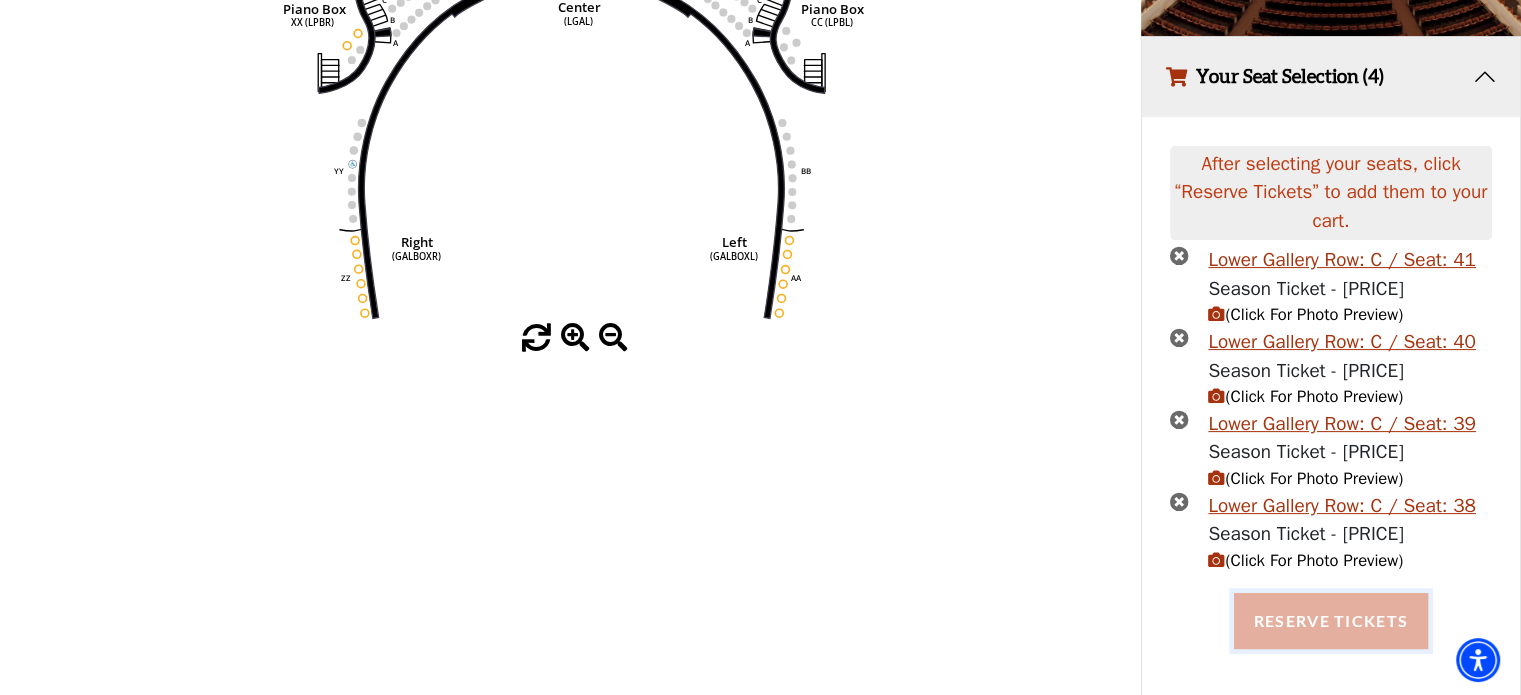 click on "Reserve Tickets" at bounding box center (1331, 621) 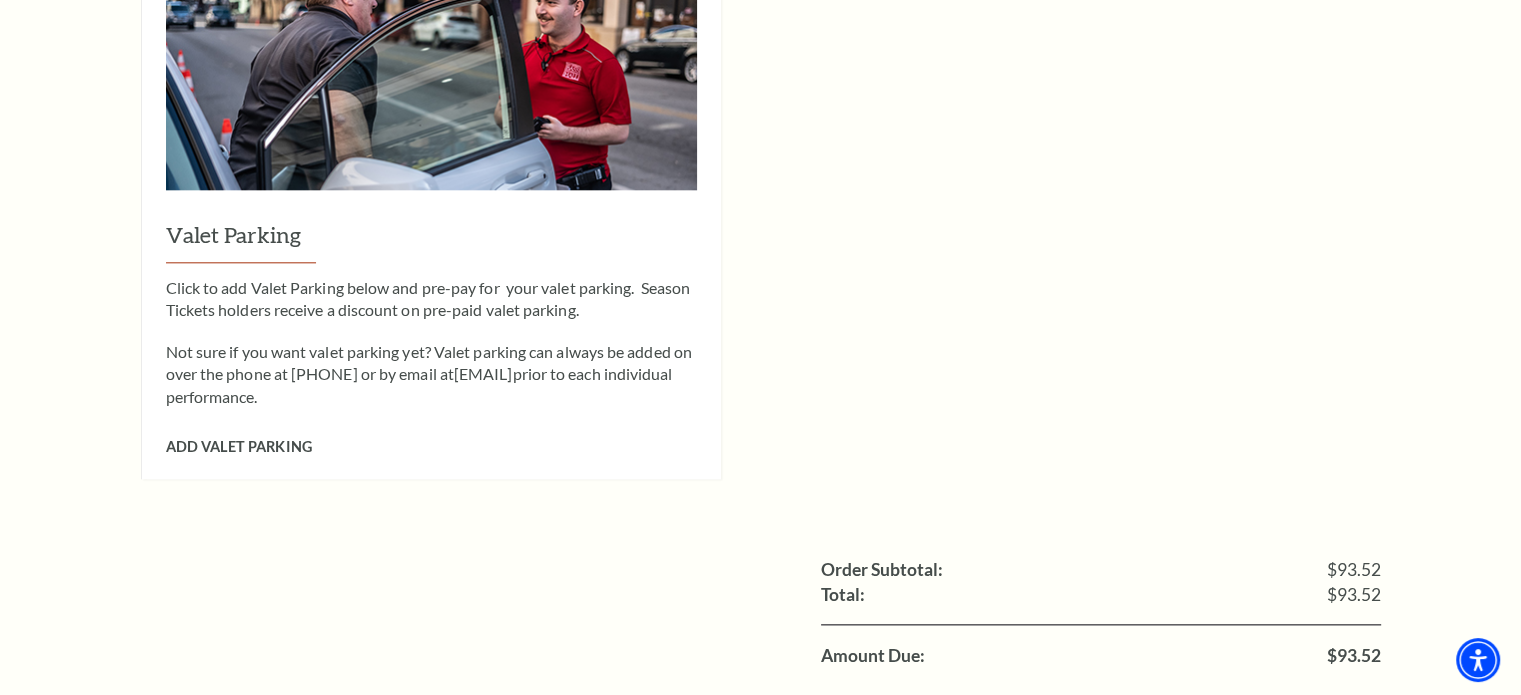 scroll, scrollTop: 2400, scrollLeft: 0, axis: vertical 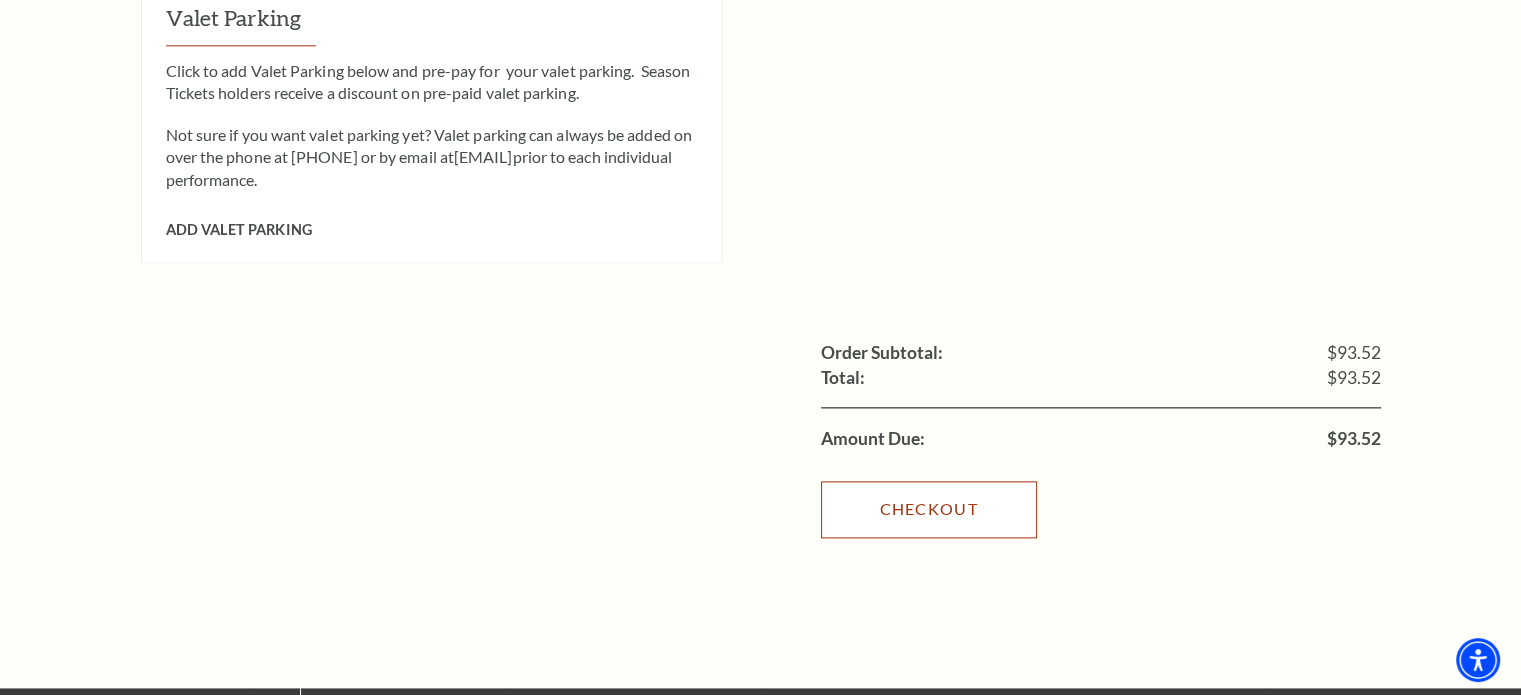 click on "Checkout" at bounding box center [929, 509] 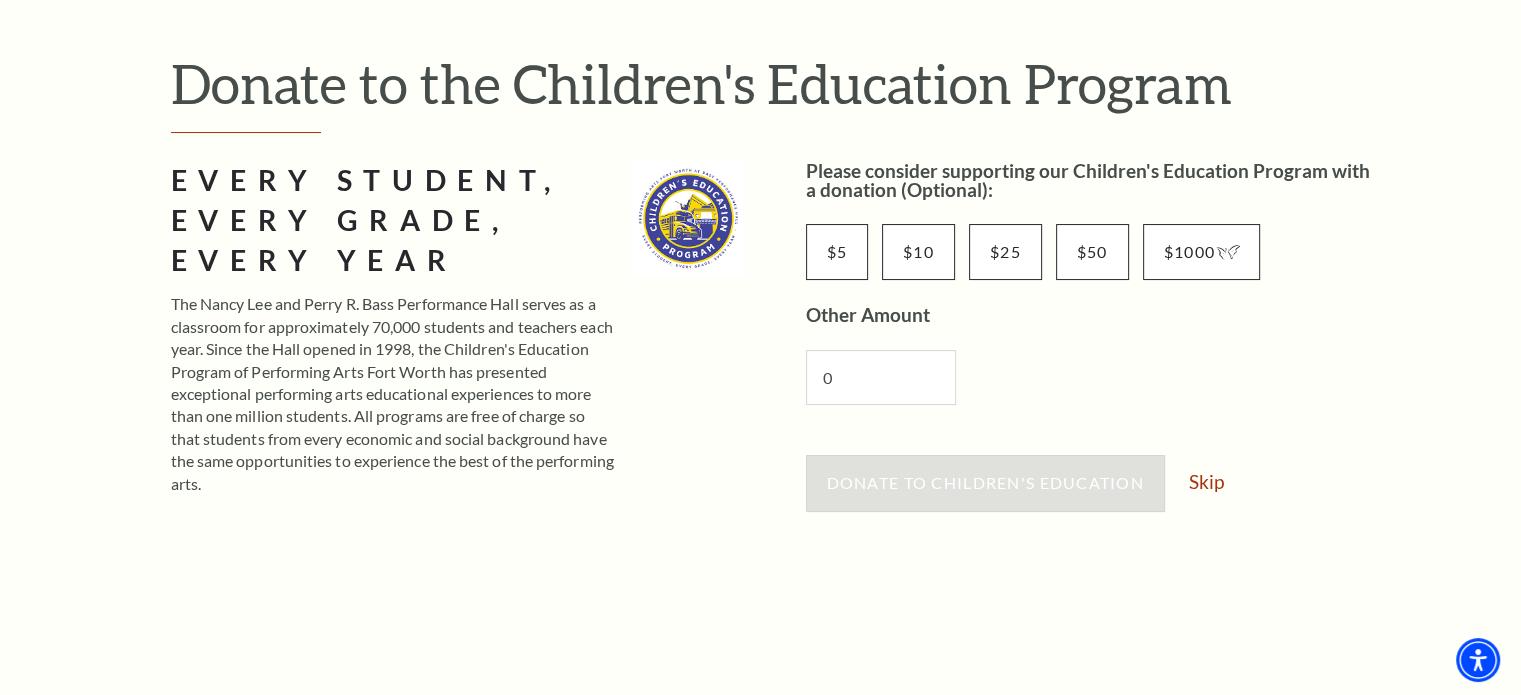 scroll, scrollTop: 400, scrollLeft: 0, axis: vertical 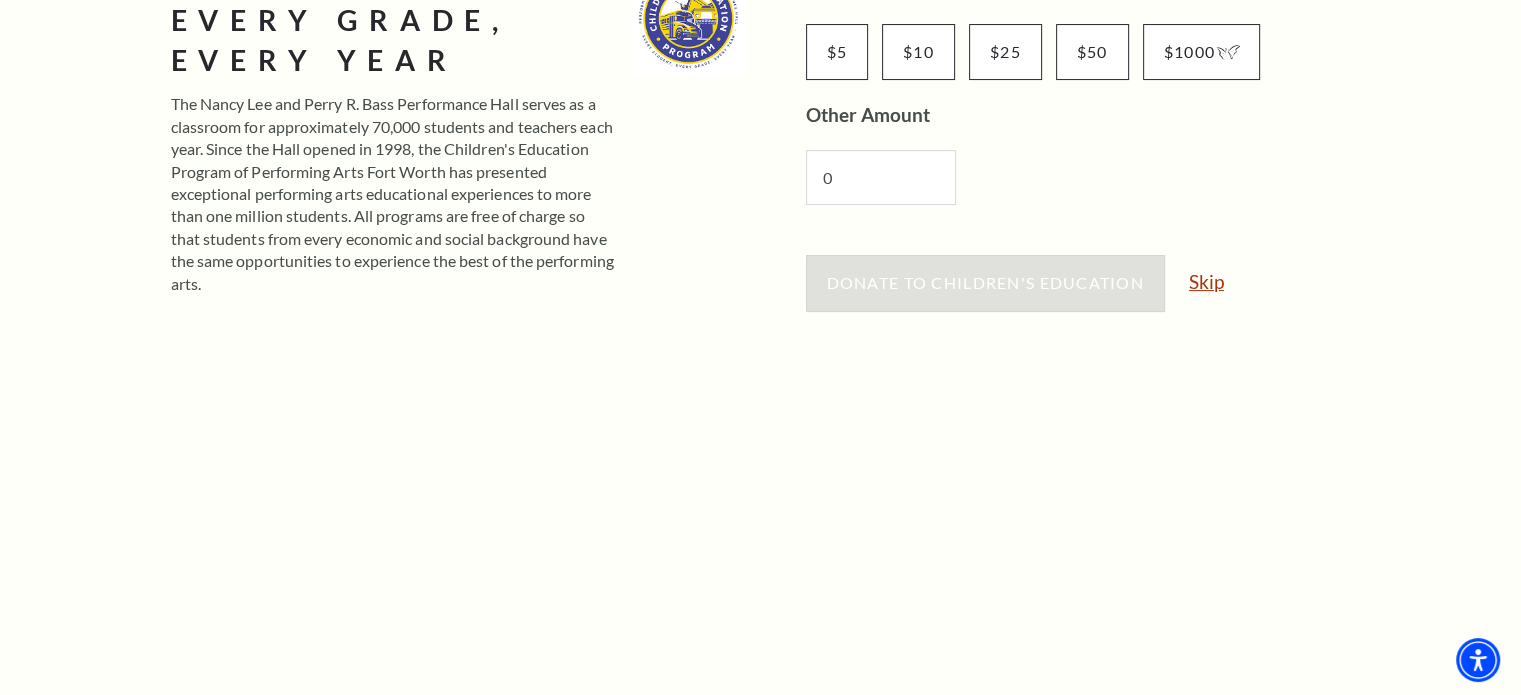 click on "Skip" at bounding box center [1206, 281] 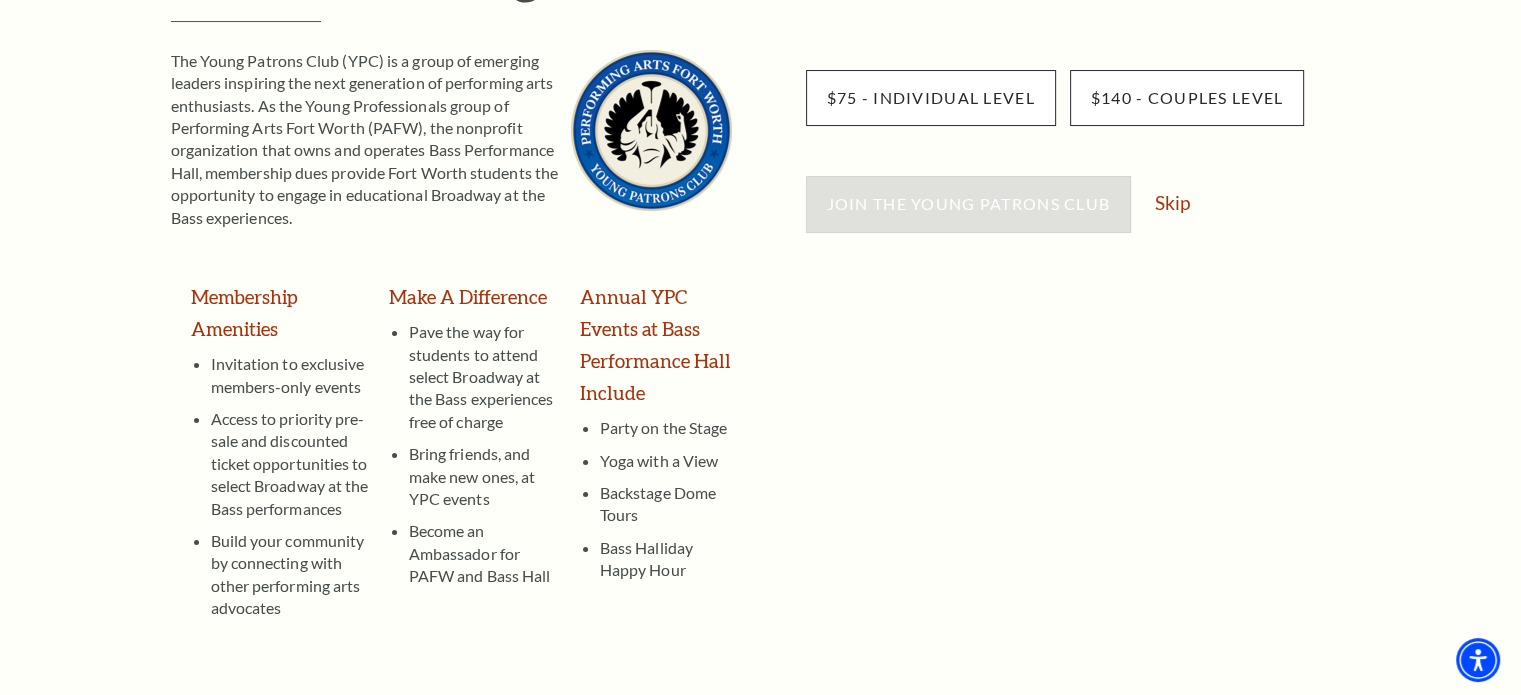 scroll, scrollTop: 211, scrollLeft: 0, axis: vertical 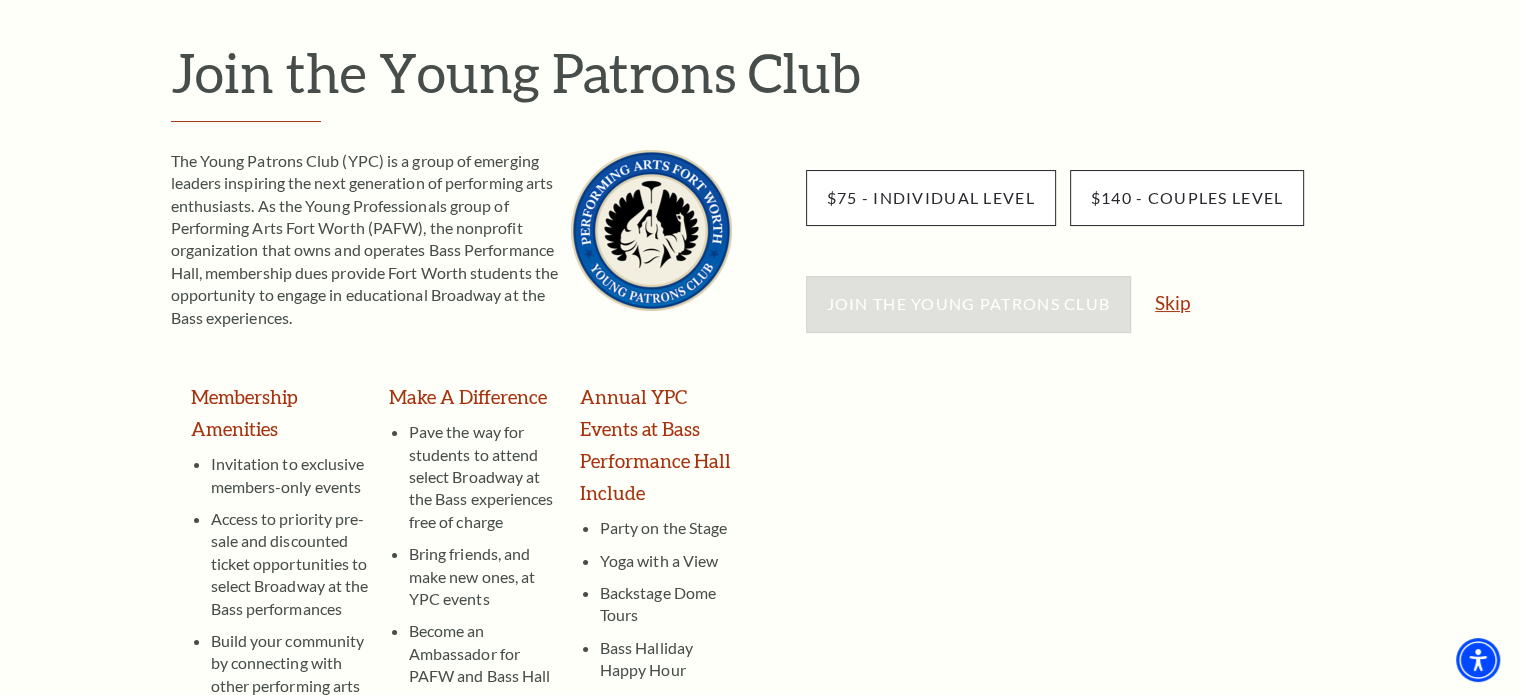 click on "Skip" at bounding box center [1172, 302] 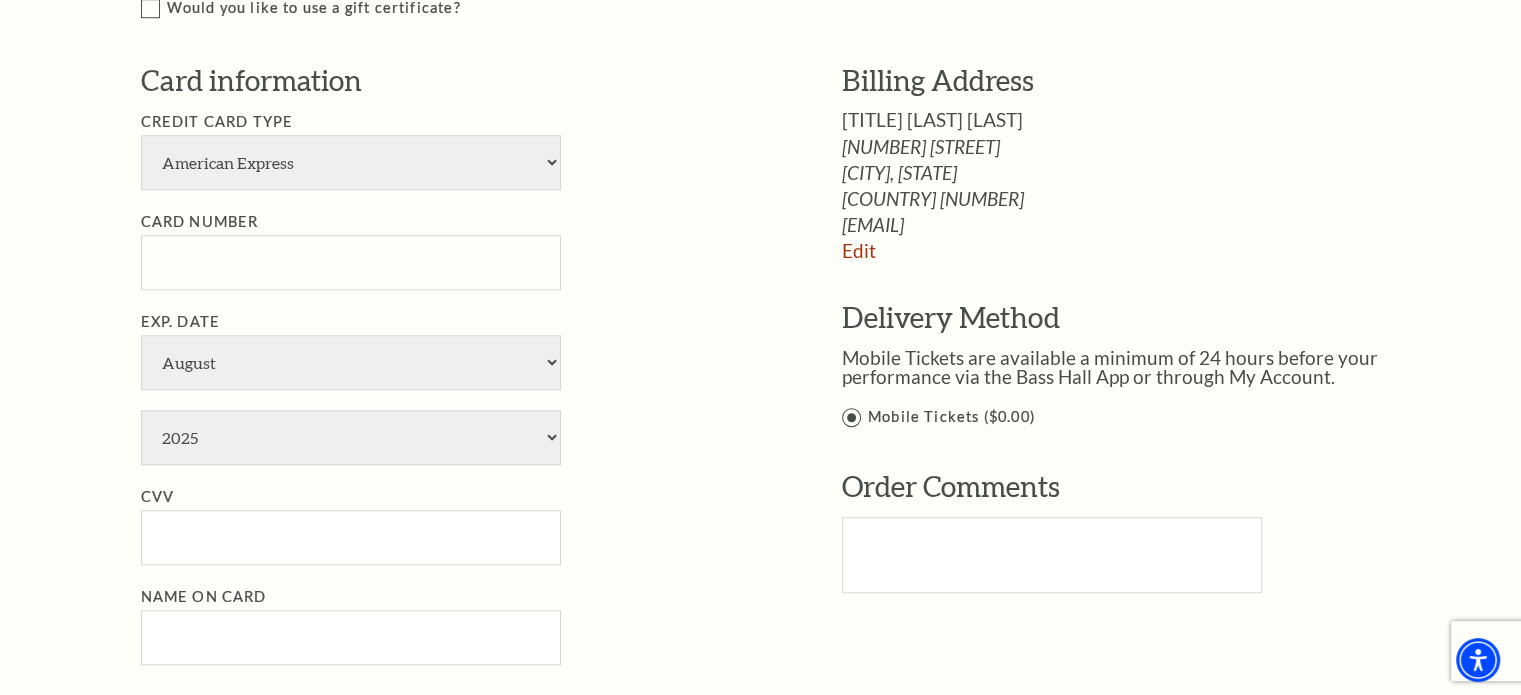 scroll, scrollTop: 1700, scrollLeft: 0, axis: vertical 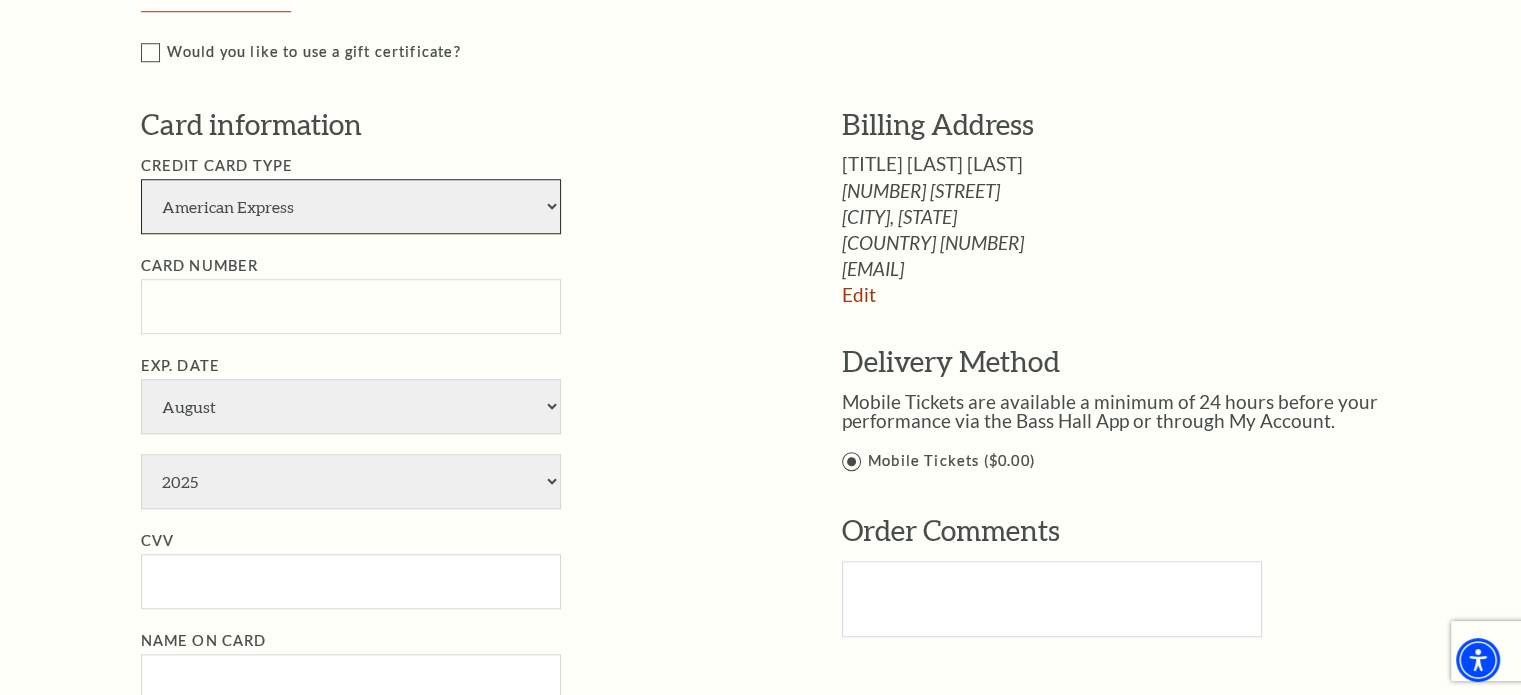 click on "American Express
Visa
Master Card
Discover" at bounding box center (351, 206) 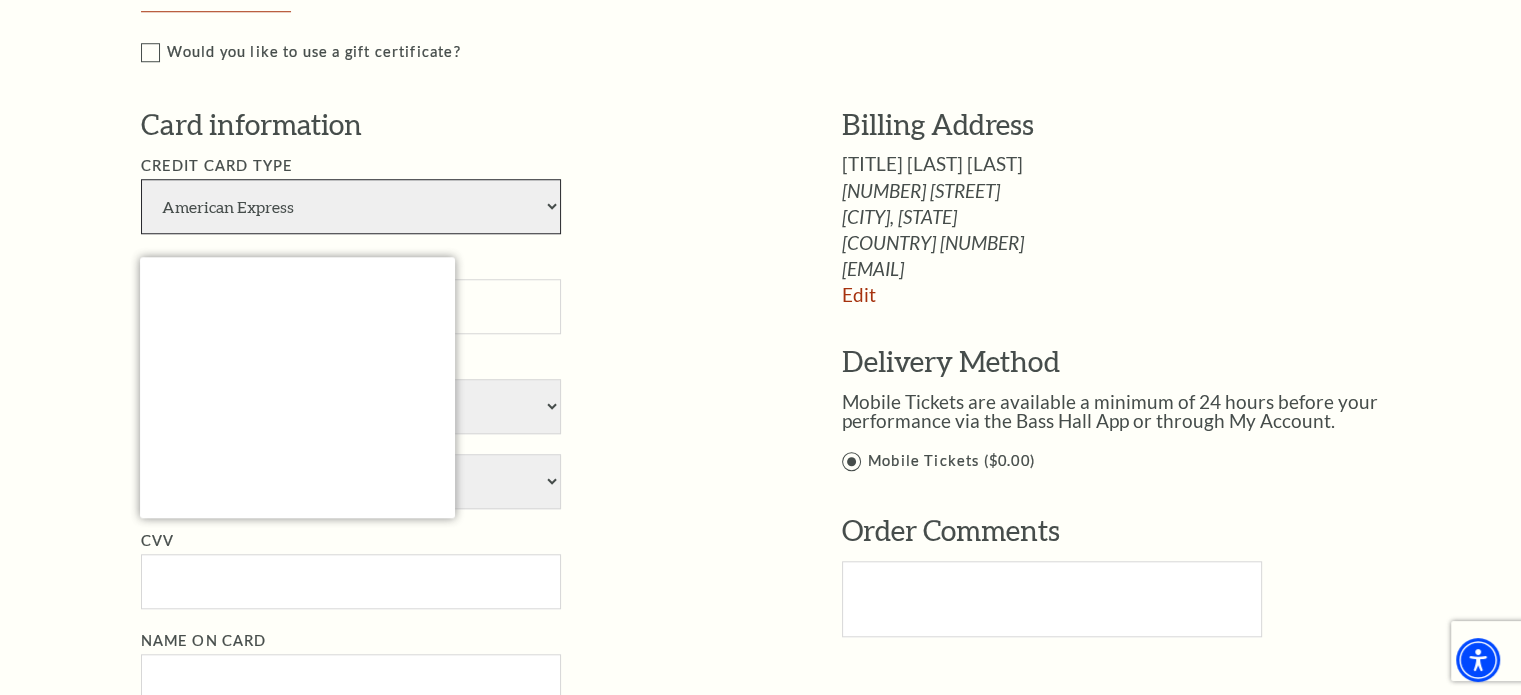 select on "24" 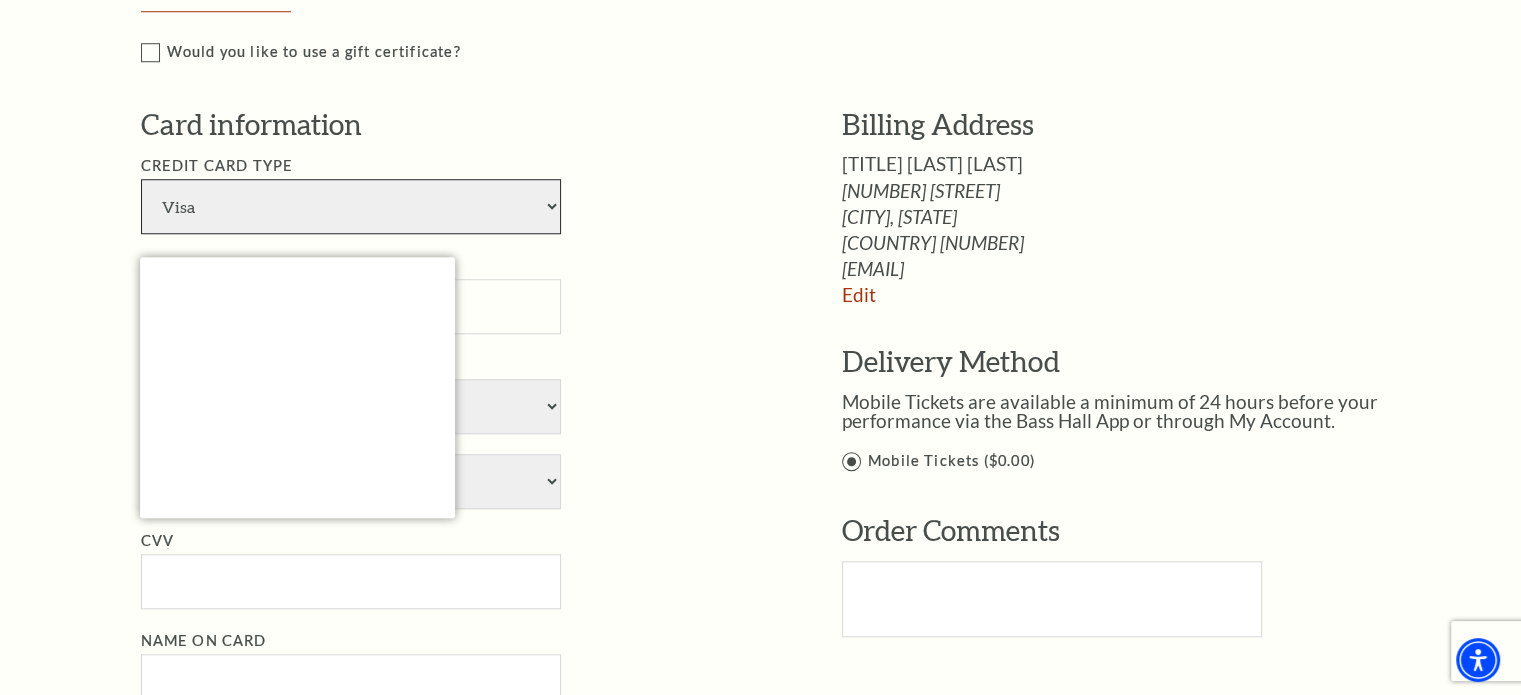 click on "American Express
Visa
Master Card
Discover" at bounding box center (351, 206) 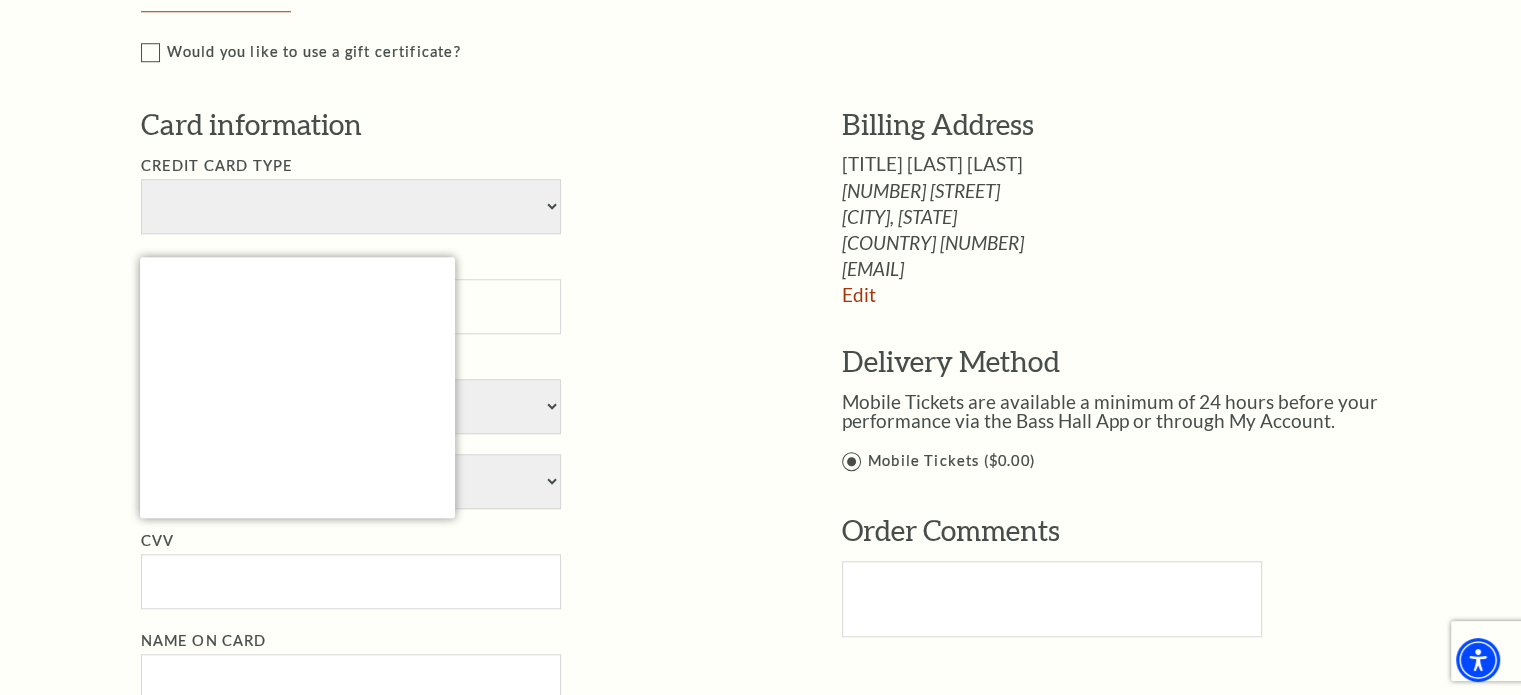 select on "4" 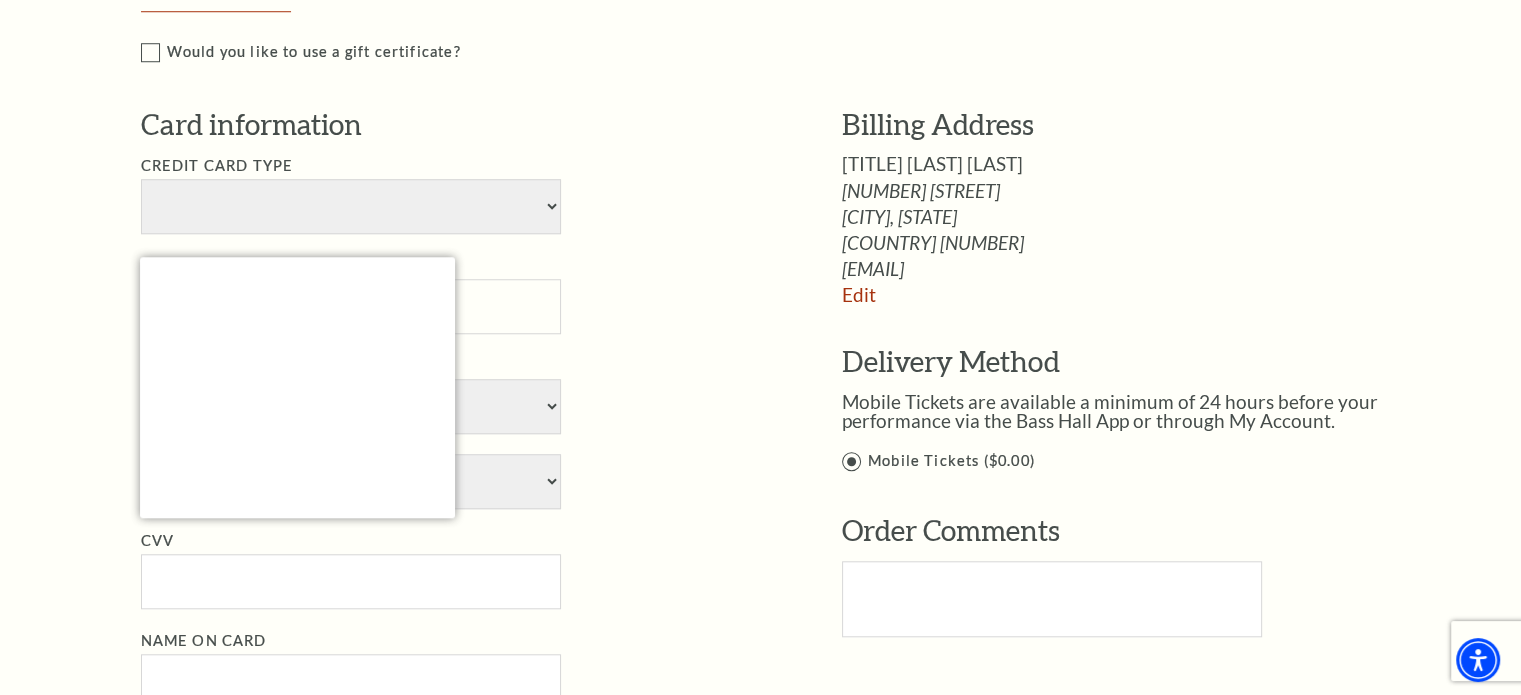 select on "2028" 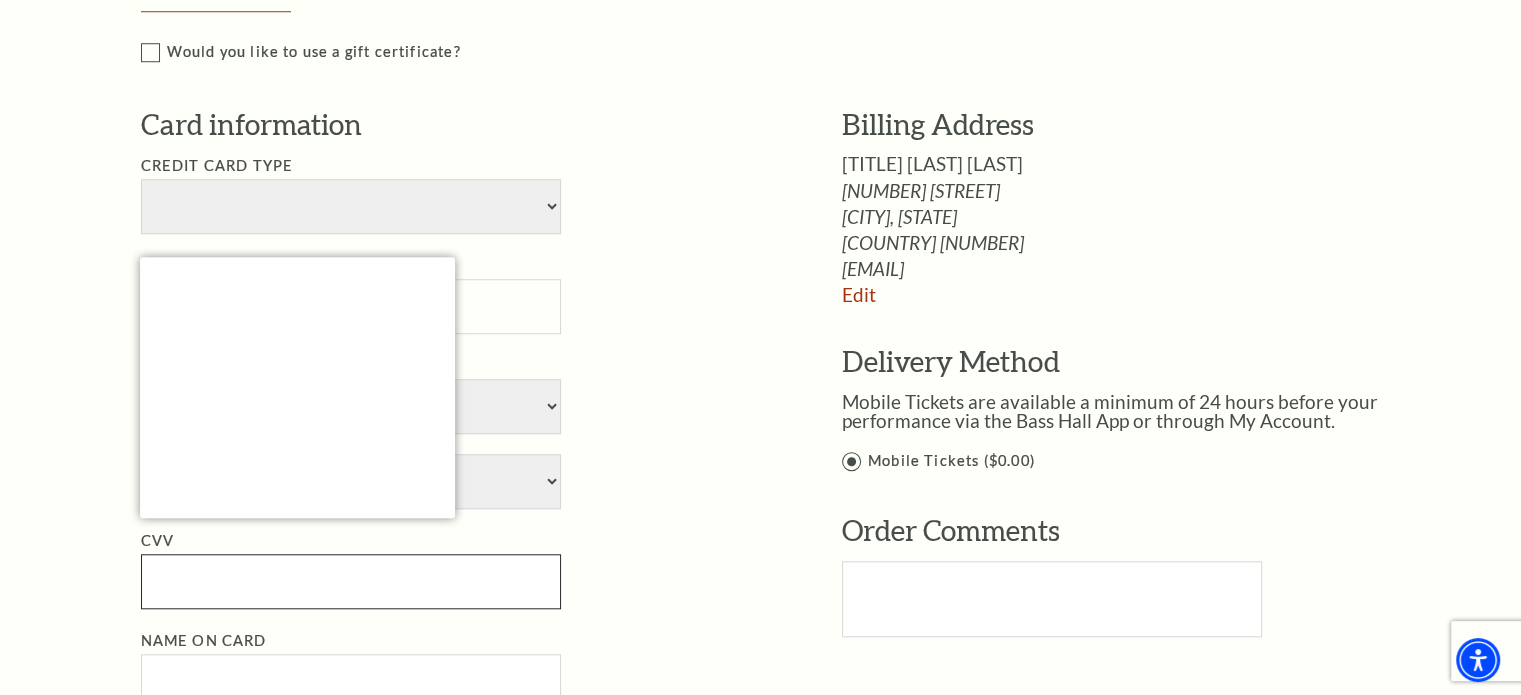 type on "040" 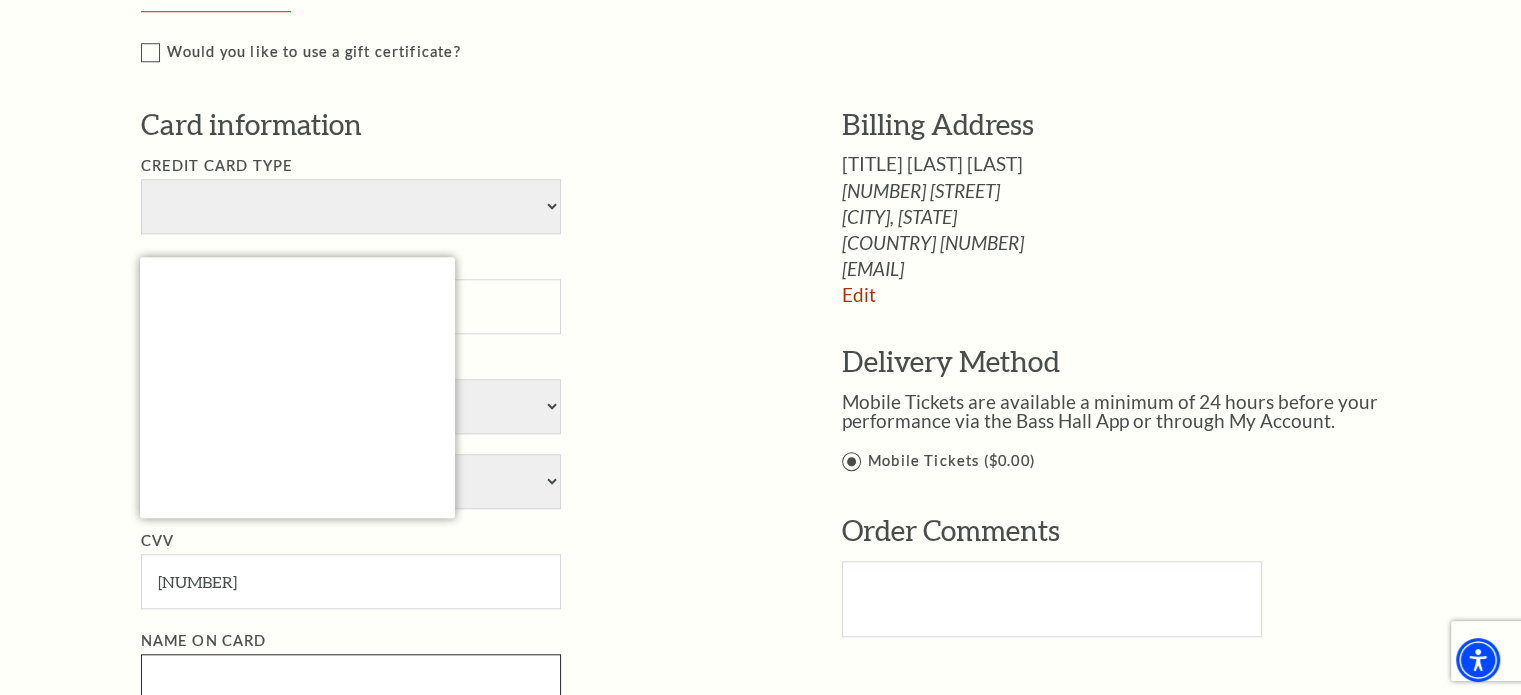 type on "Brett Deacon" 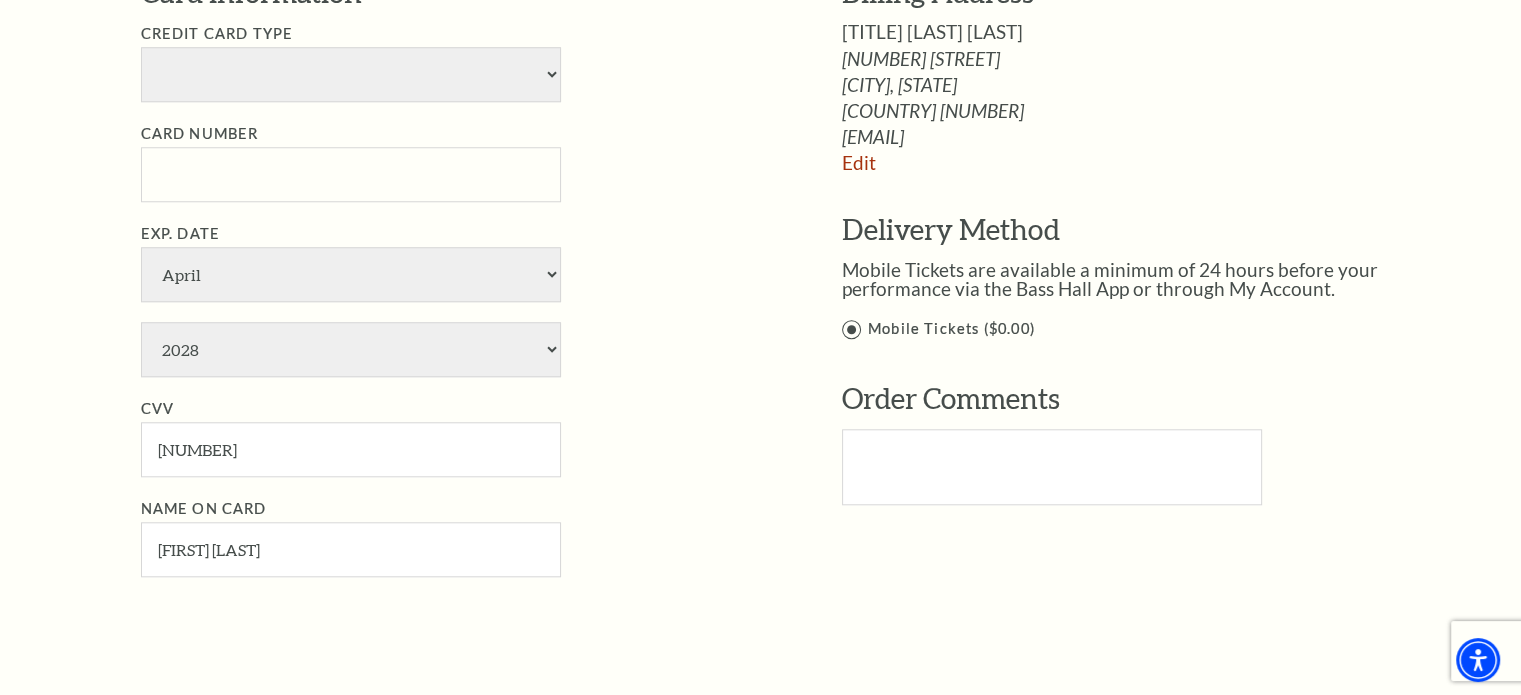 scroll, scrollTop: 1809, scrollLeft: 0, axis: vertical 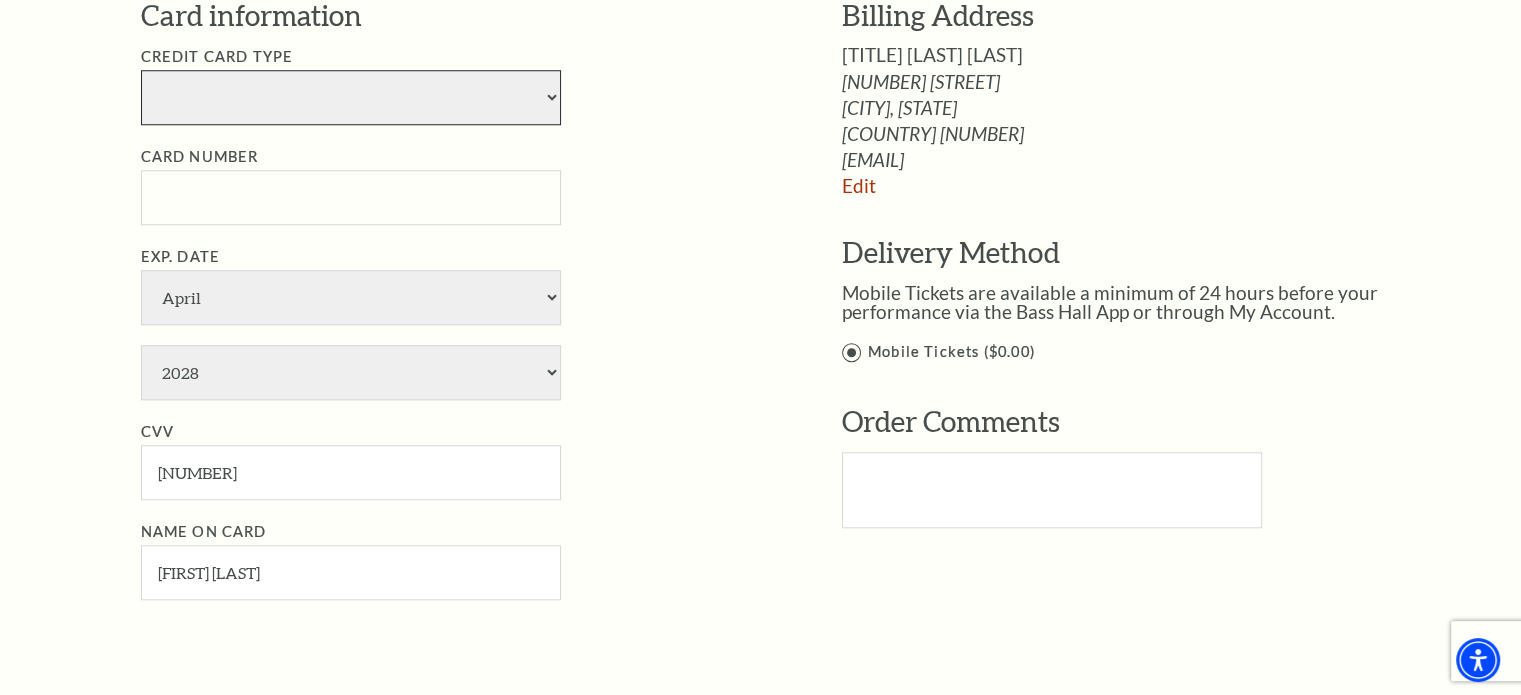click on "American Express
Visa
Master Card
Discover" at bounding box center (351, 97) 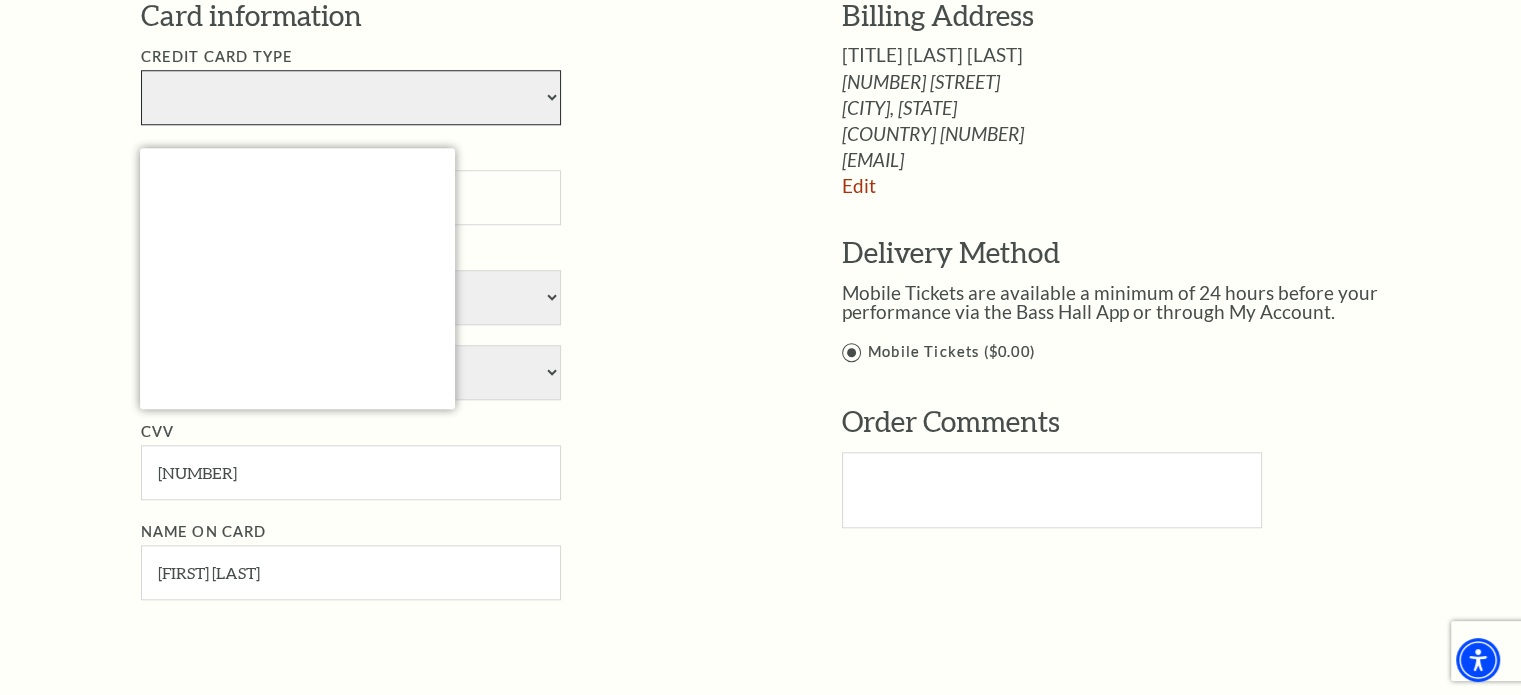 select on "24" 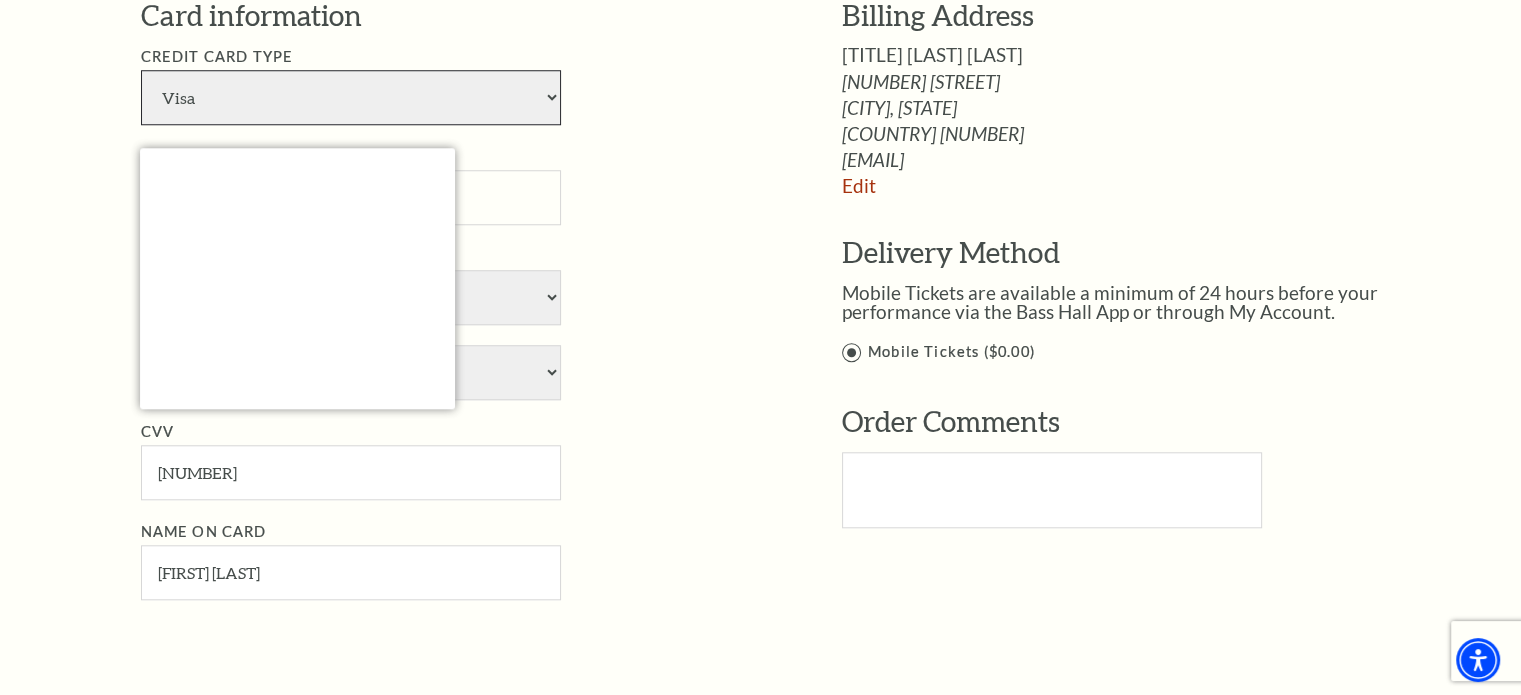 select 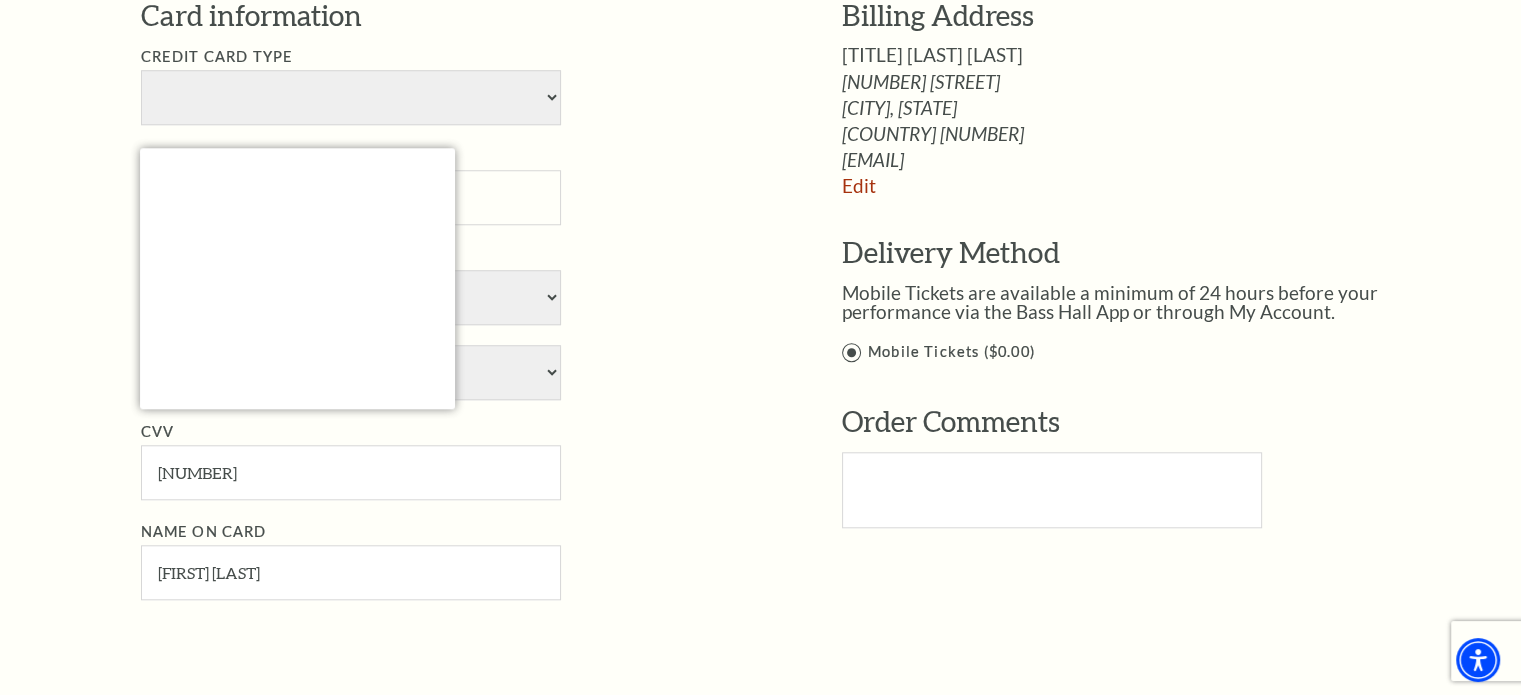select on "2028" 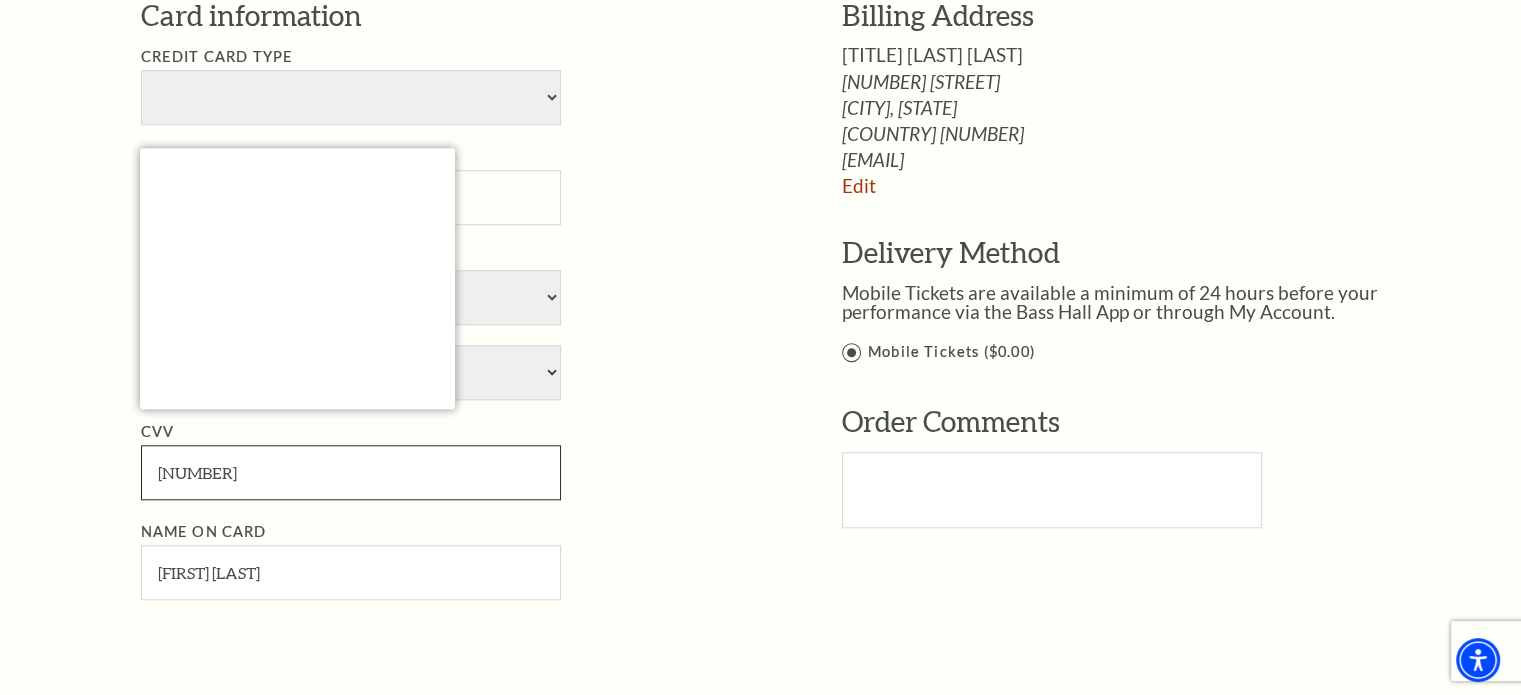 type on "040" 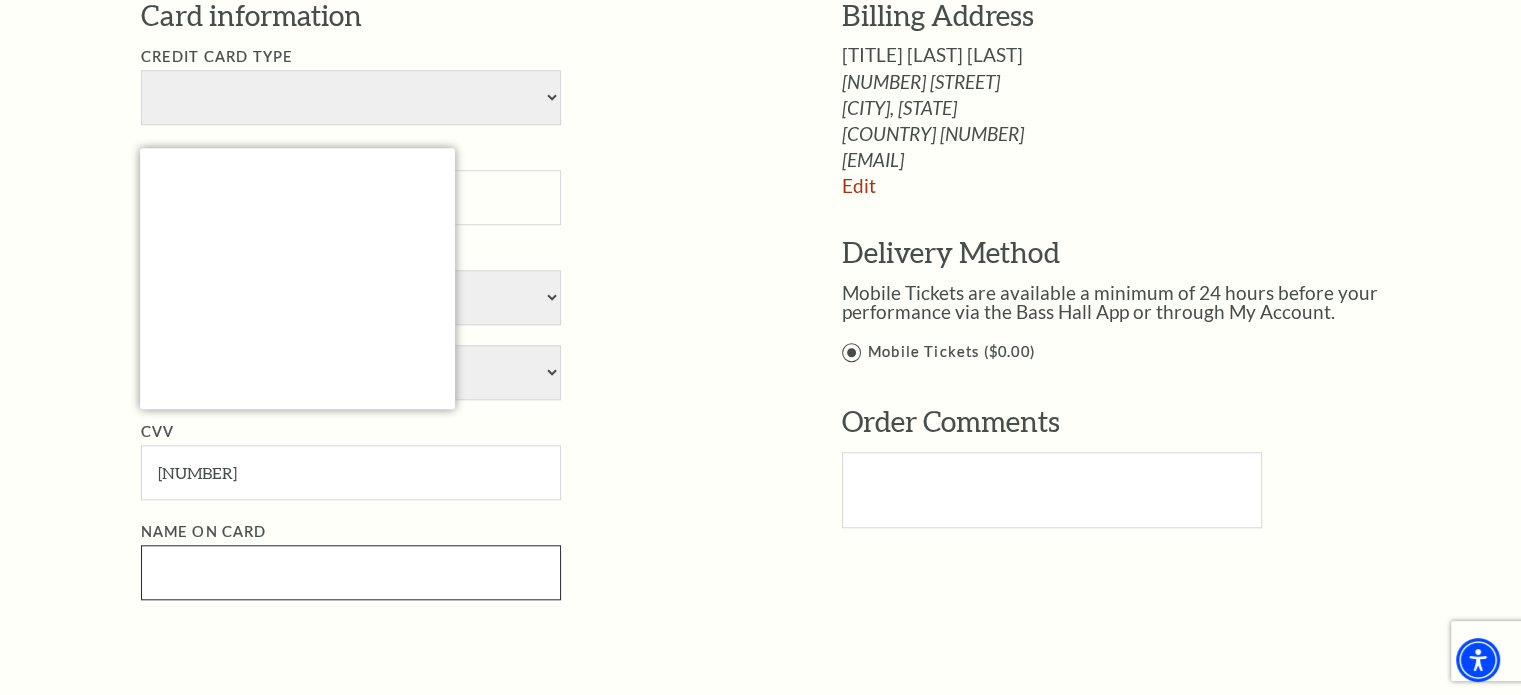 type on "Brett Deacon" 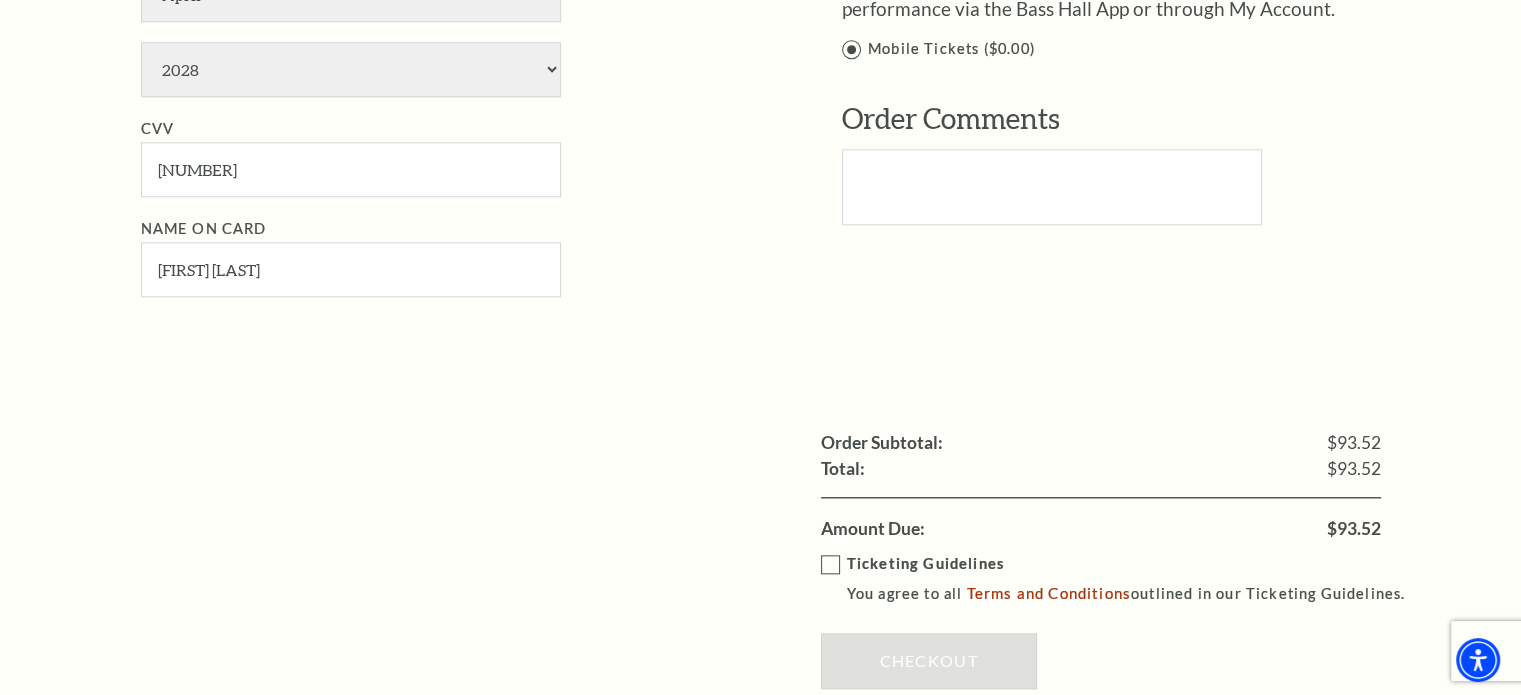scroll, scrollTop: 2209, scrollLeft: 0, axis: vertical 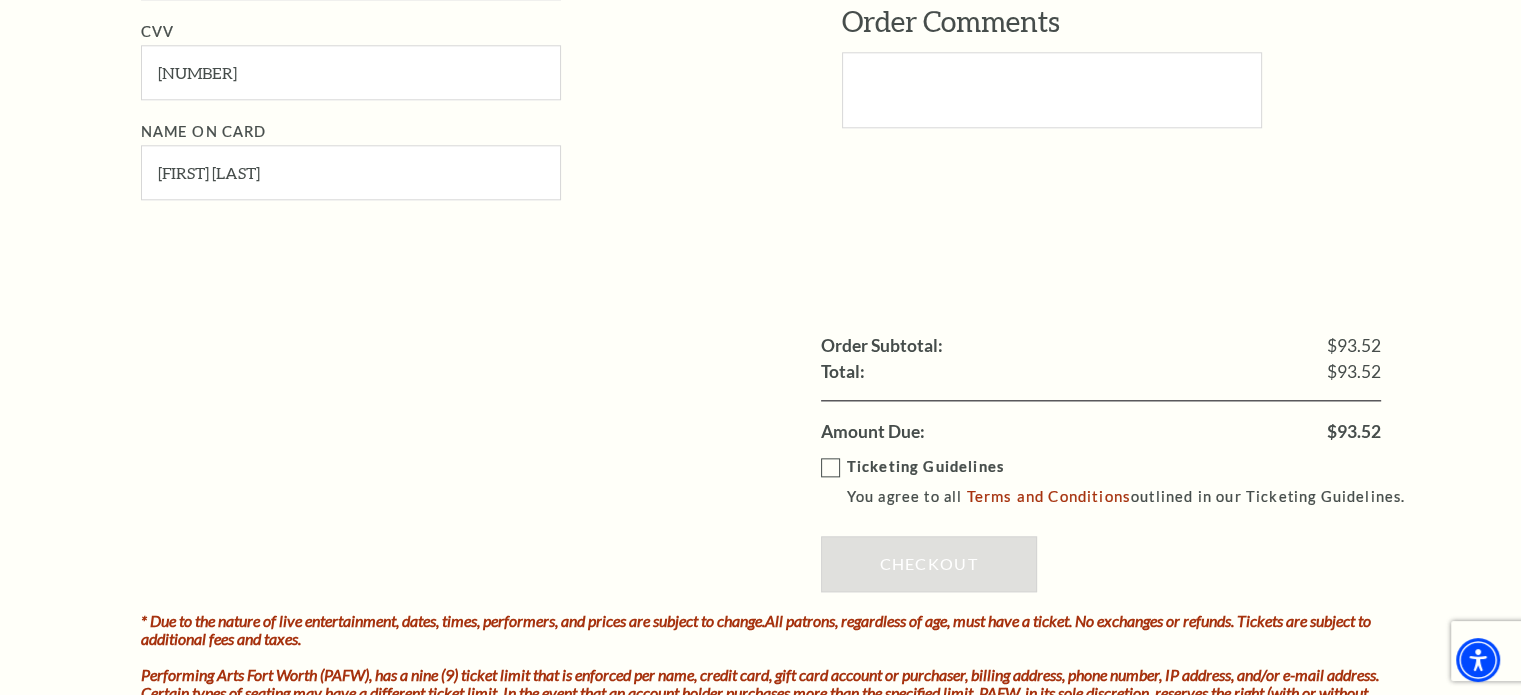 click on "Ticketing Guidelines
You agree to all   Terms and Conditions  outlined in our Ticketing Guidelines." at bounding box center (1122, 482) 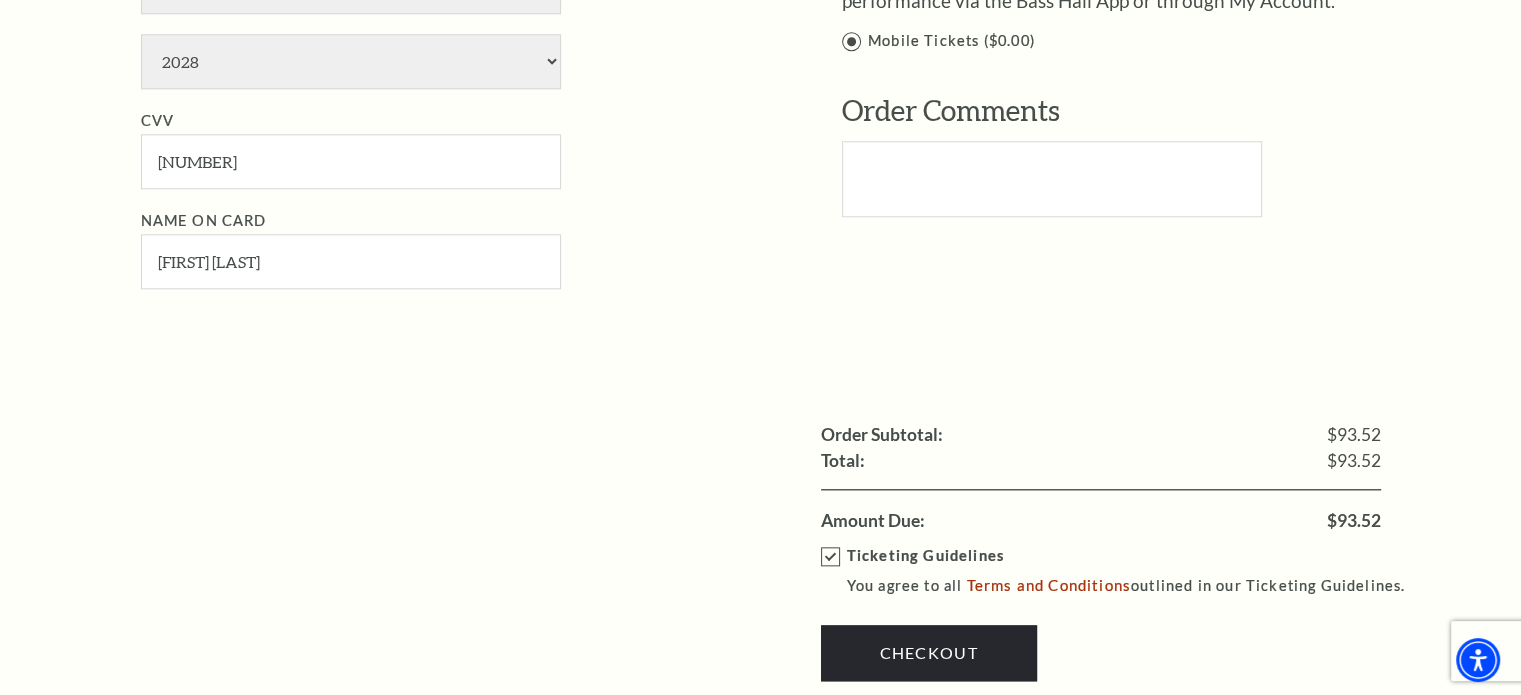scroll, scrollTop: 2209, scrollLeft: 0, axis: vertical 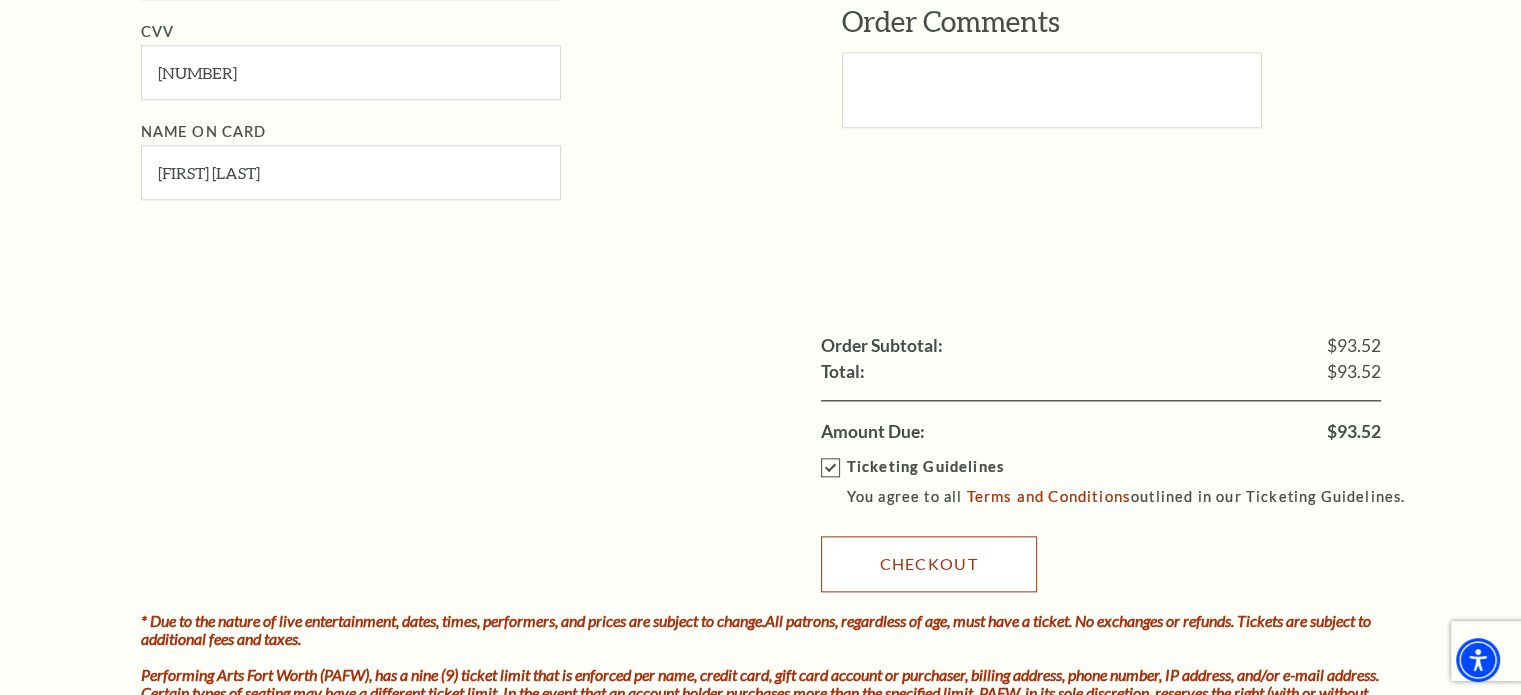 click on "Checkout" at bounding box center (929, 564) 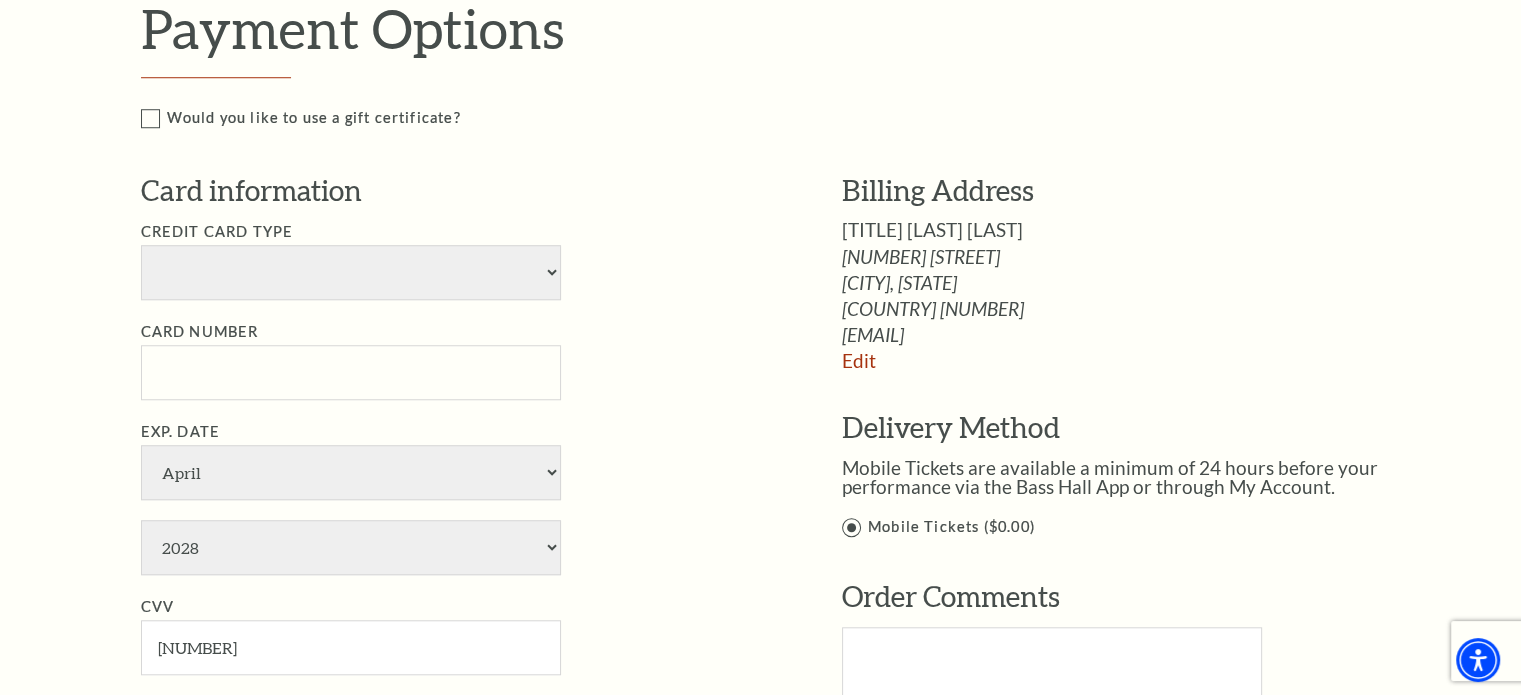 scroll, scrollTop: 1600, scrollLeft: 0, axis: vertical 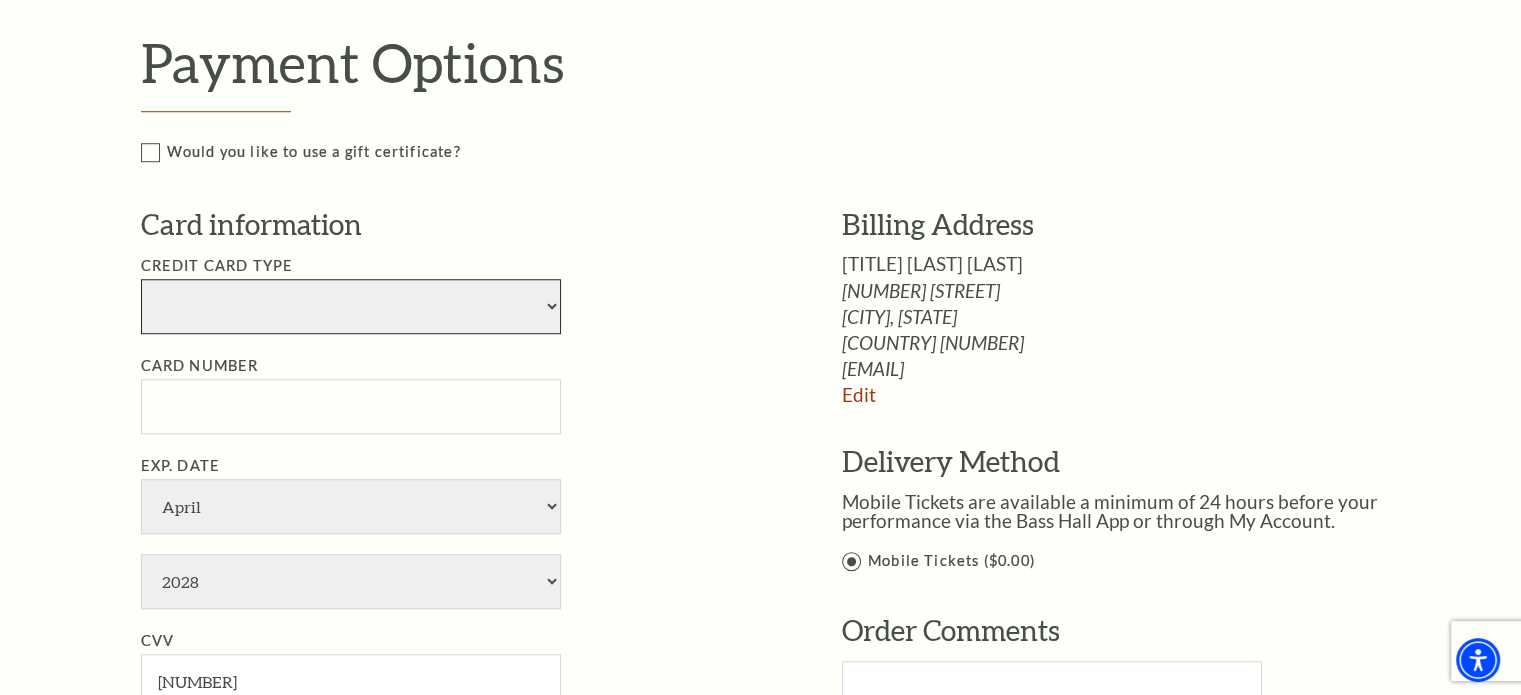 click on "American Express
Visa
Master Card
Discover" at bounding box center (351, 306) 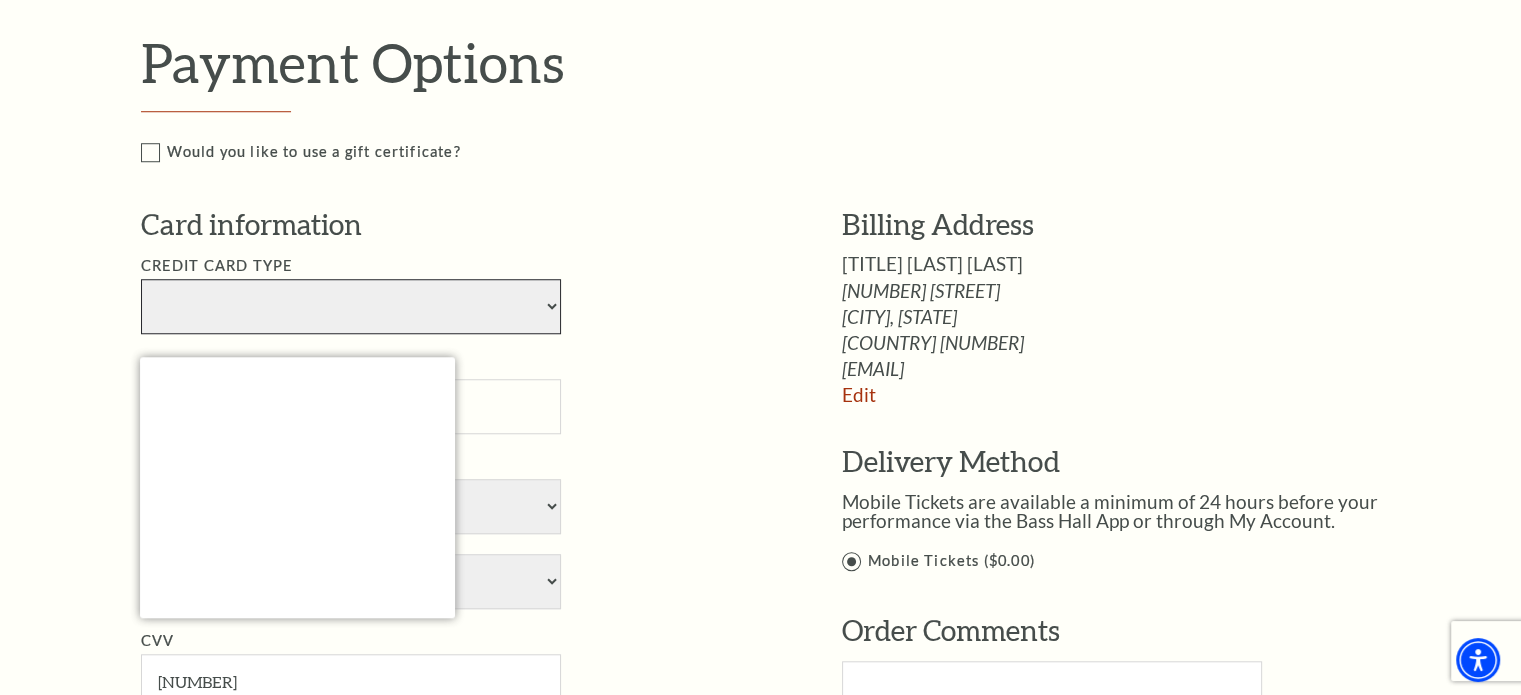 select on "24" 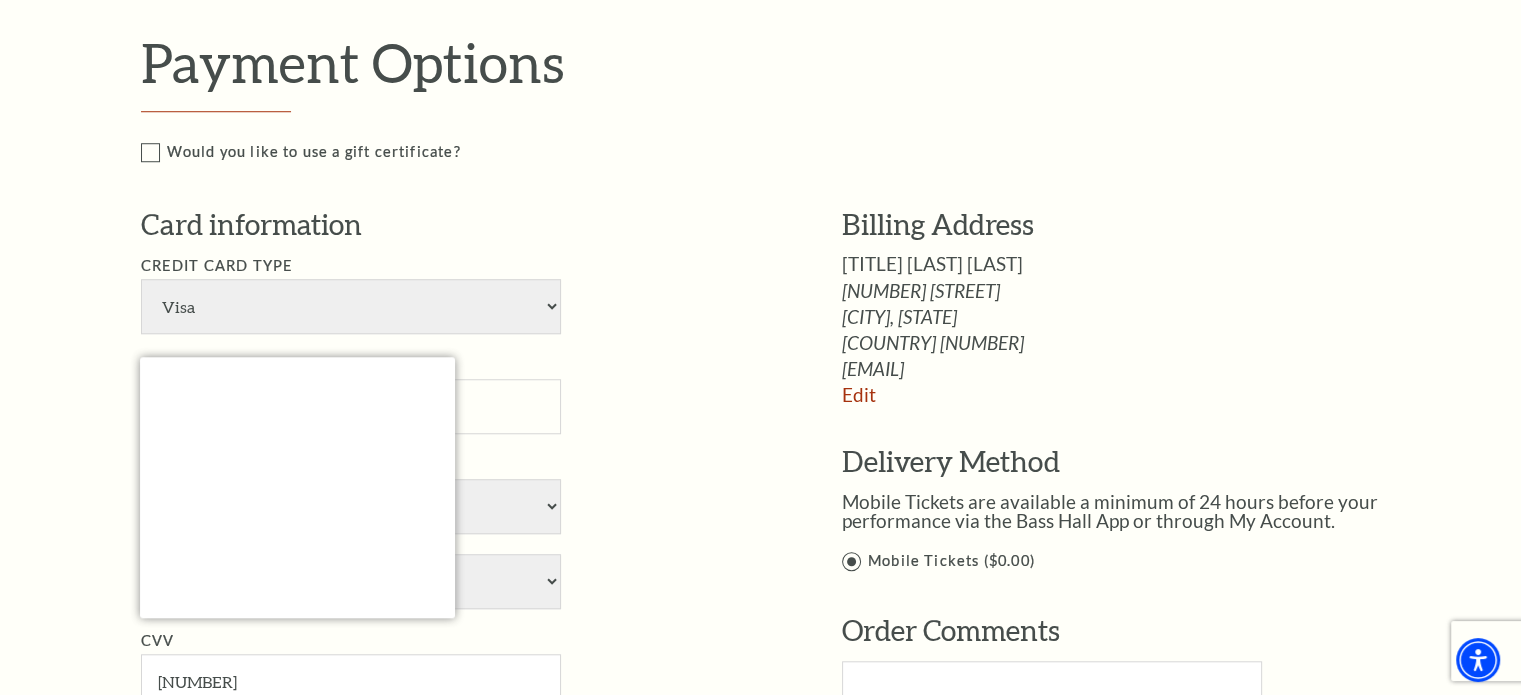 click on "Card Number" at bounding box center [461, 394] 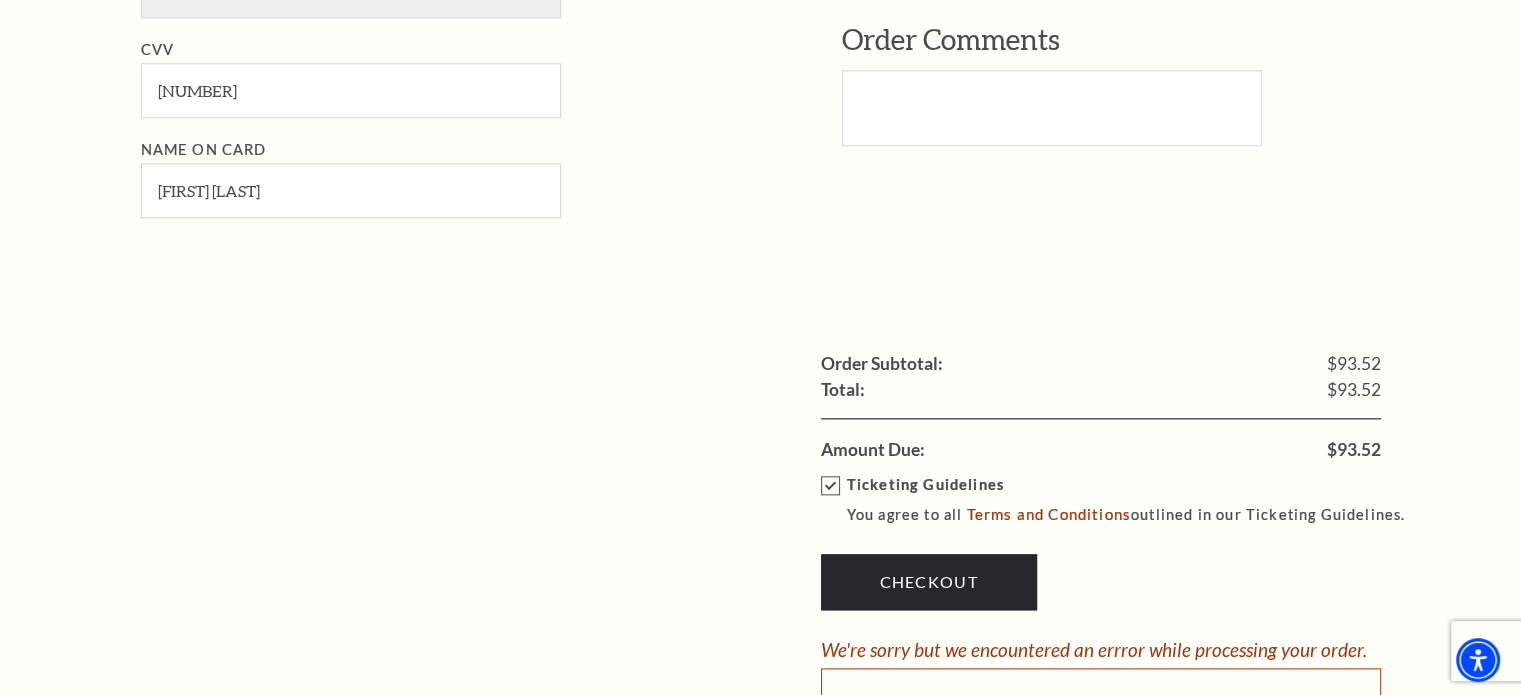 scroll, scrollTop: 2300, scrollLeft: 0, axis: vertical 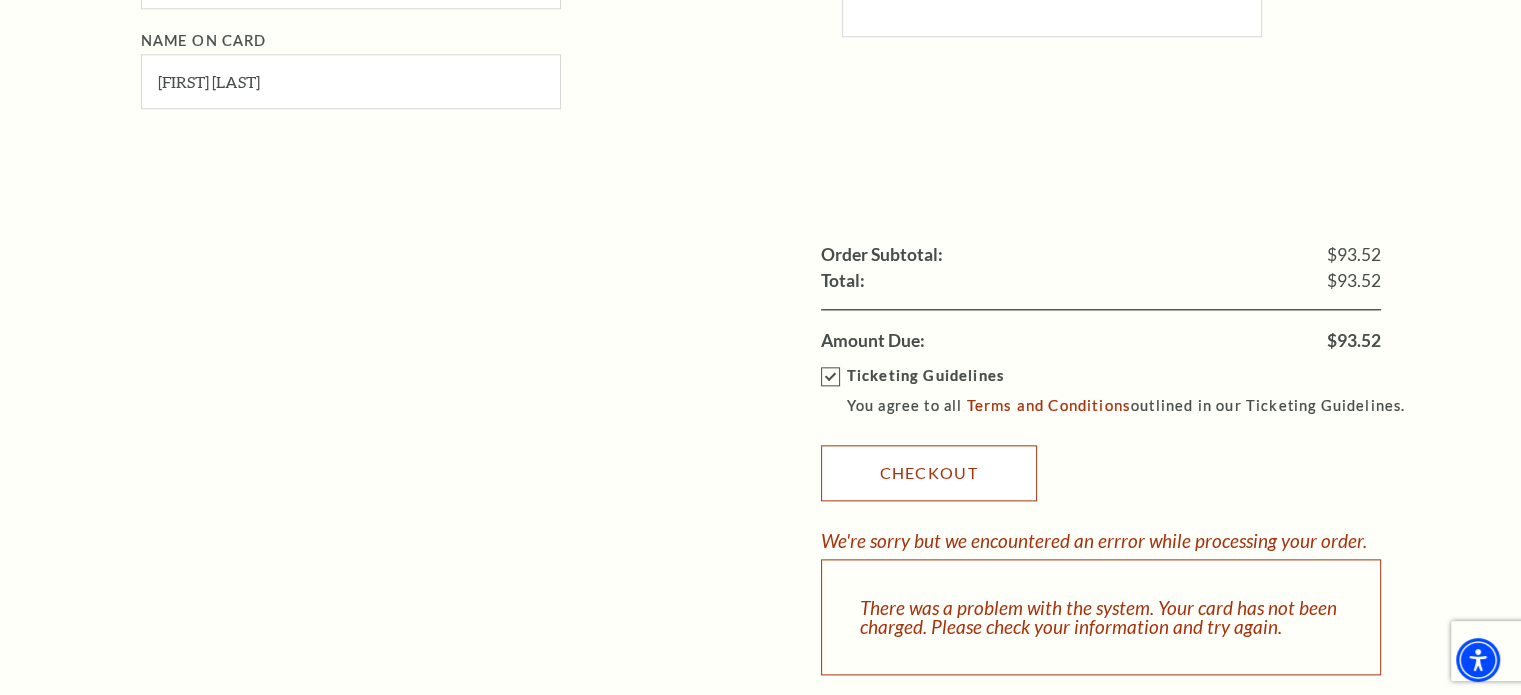 click on "Checkout" at bounding box center (929, 473) 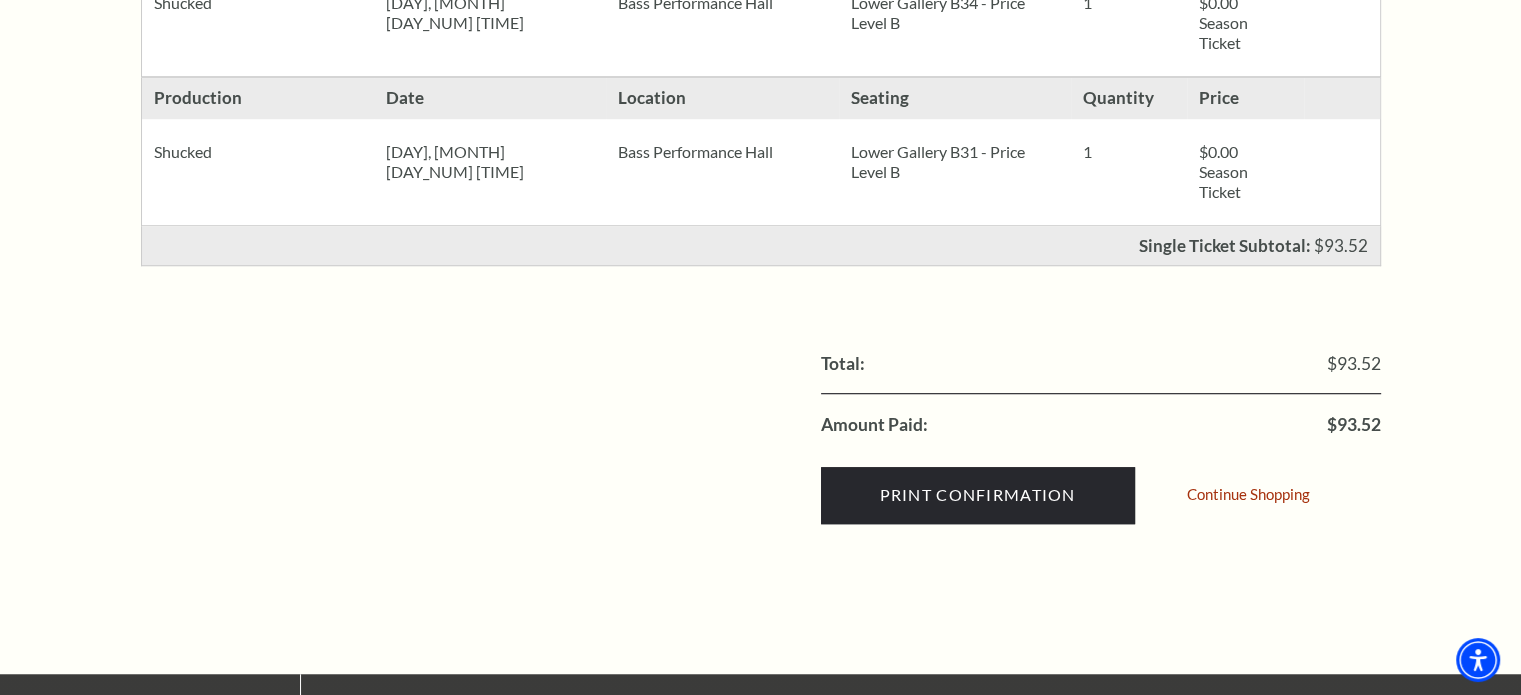 scroll, scrollTop: 1700, scrollLeft: 0, axis: vertical 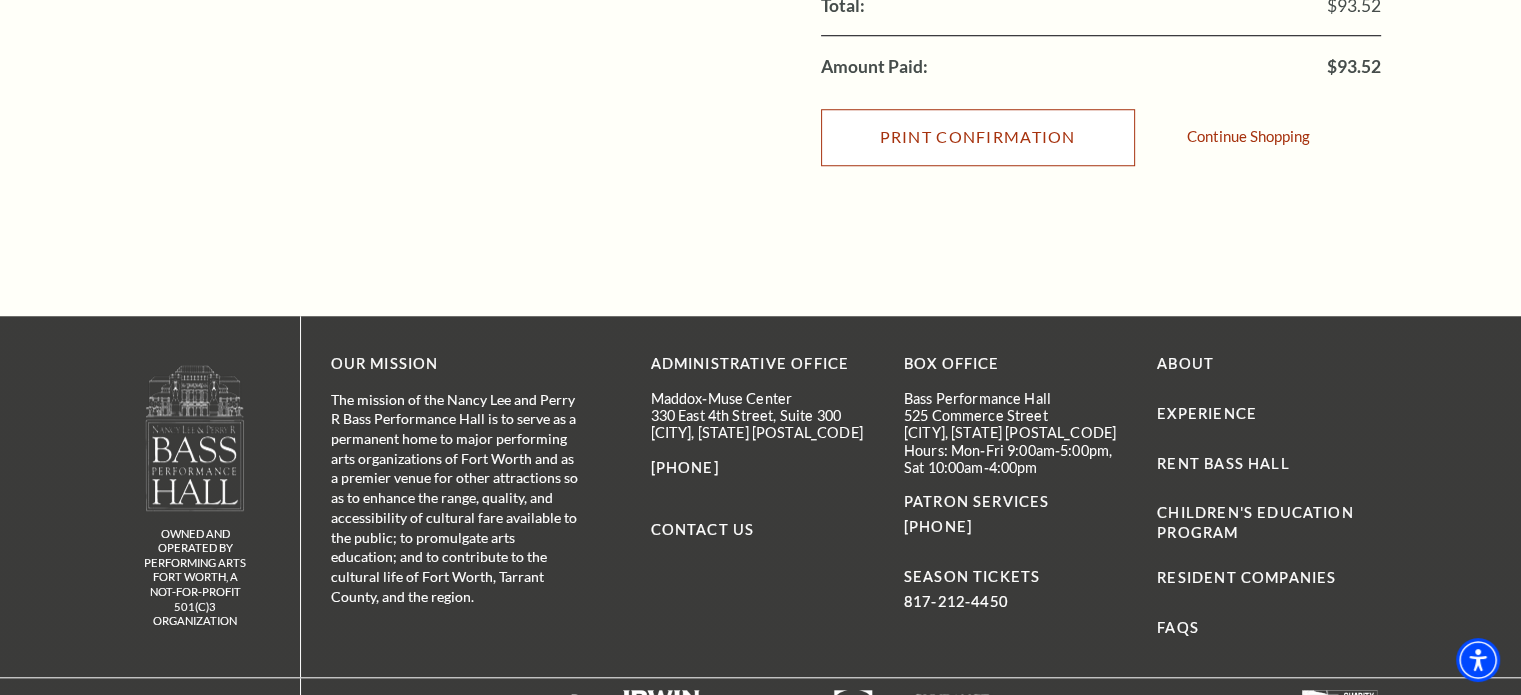 click on "Print Confirmation" at bounding box center (978, 137) 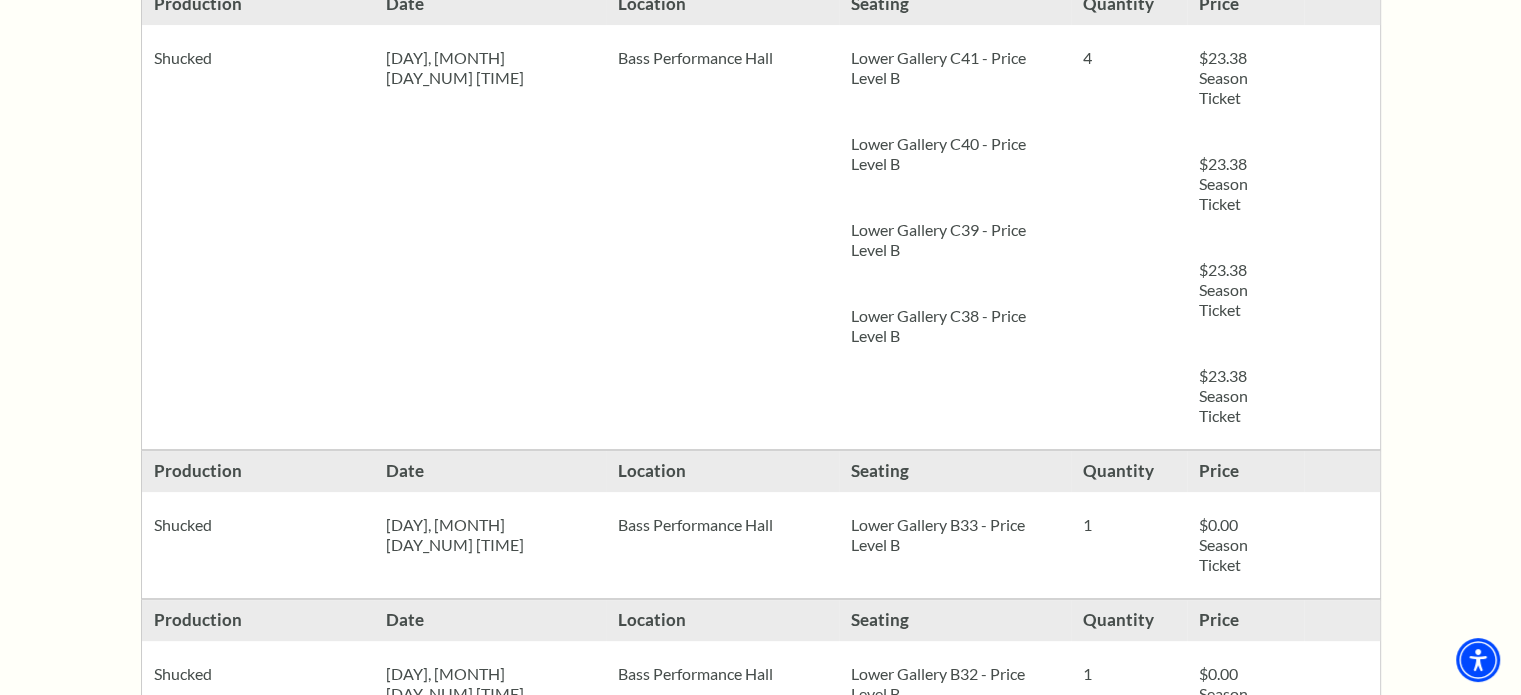 scroll, scrollTop: 300, scrollLeft: 0, axis: vertical 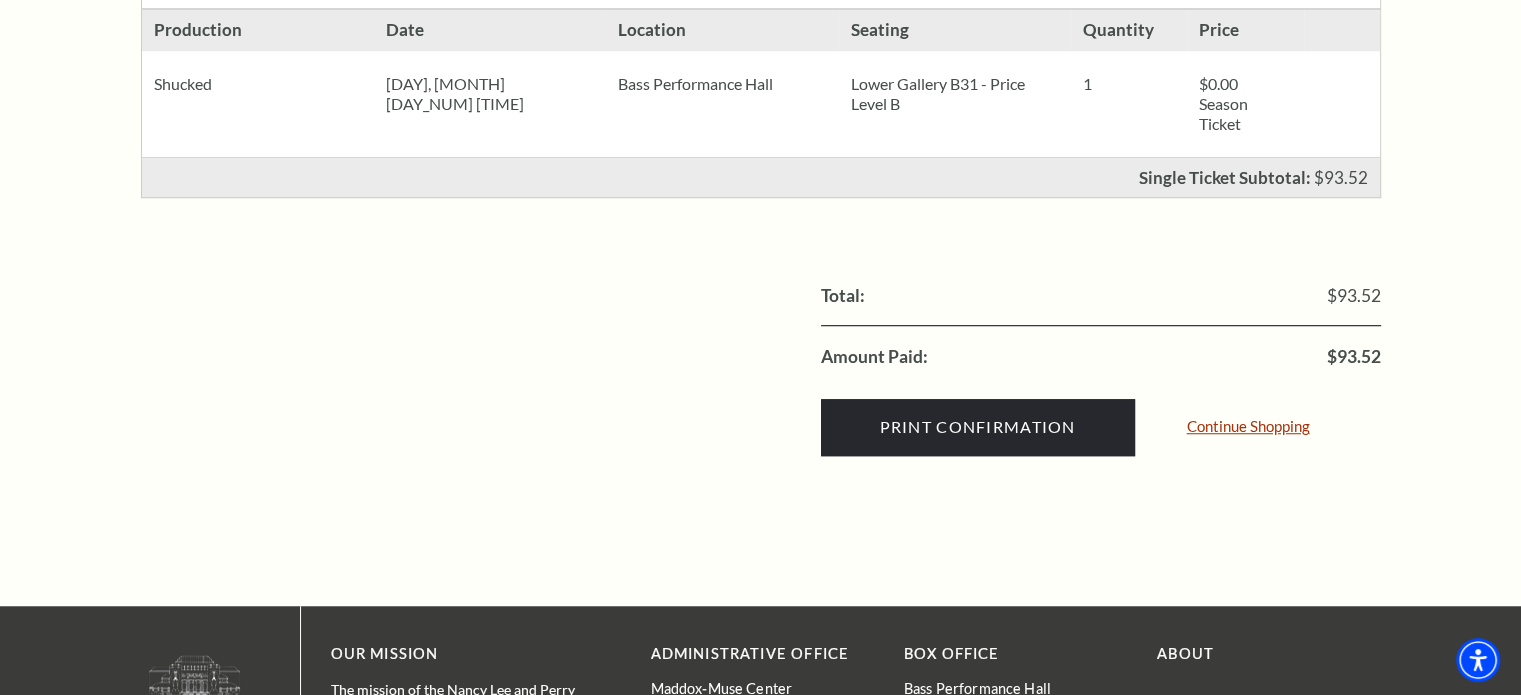 click on "Continue Shopping" at bounding box center (1248, 426) 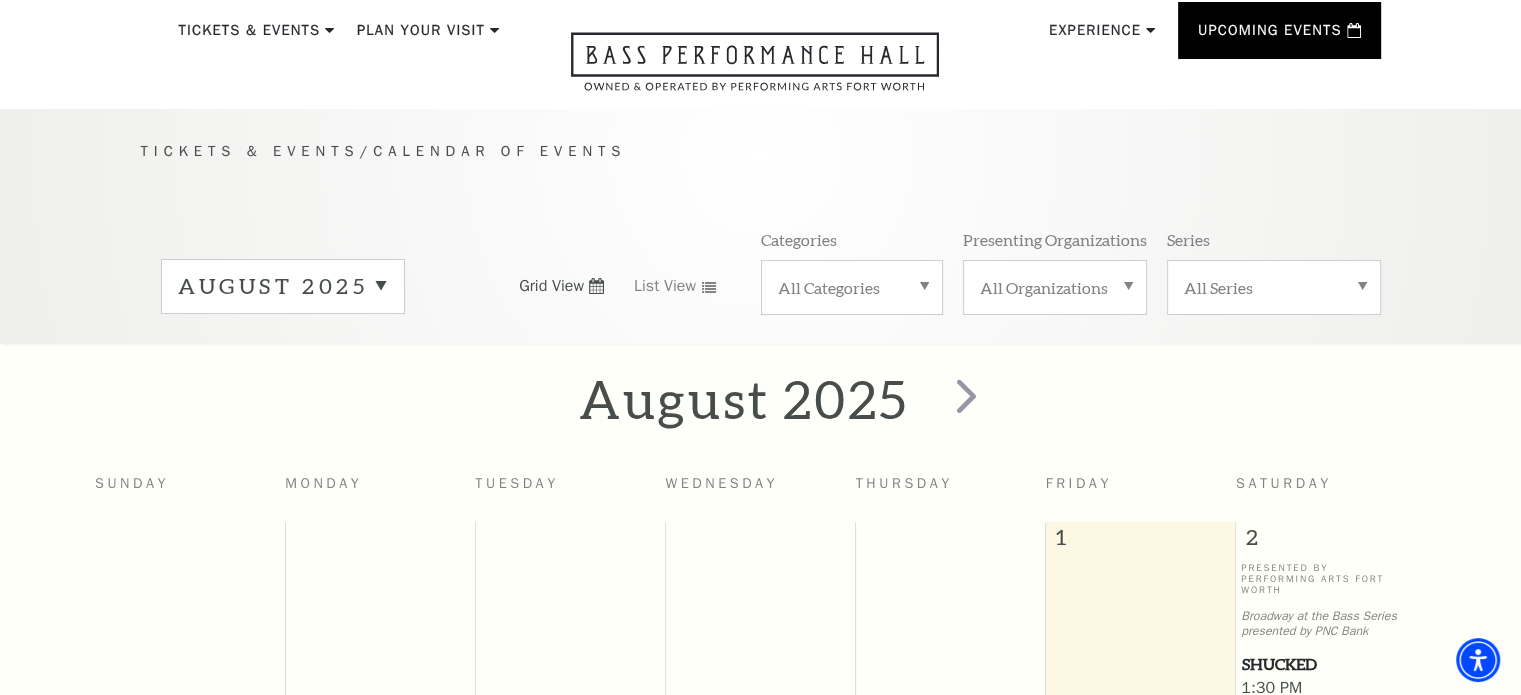 scroll, scrollTop: 0, scrollLeft: 0, axis: both 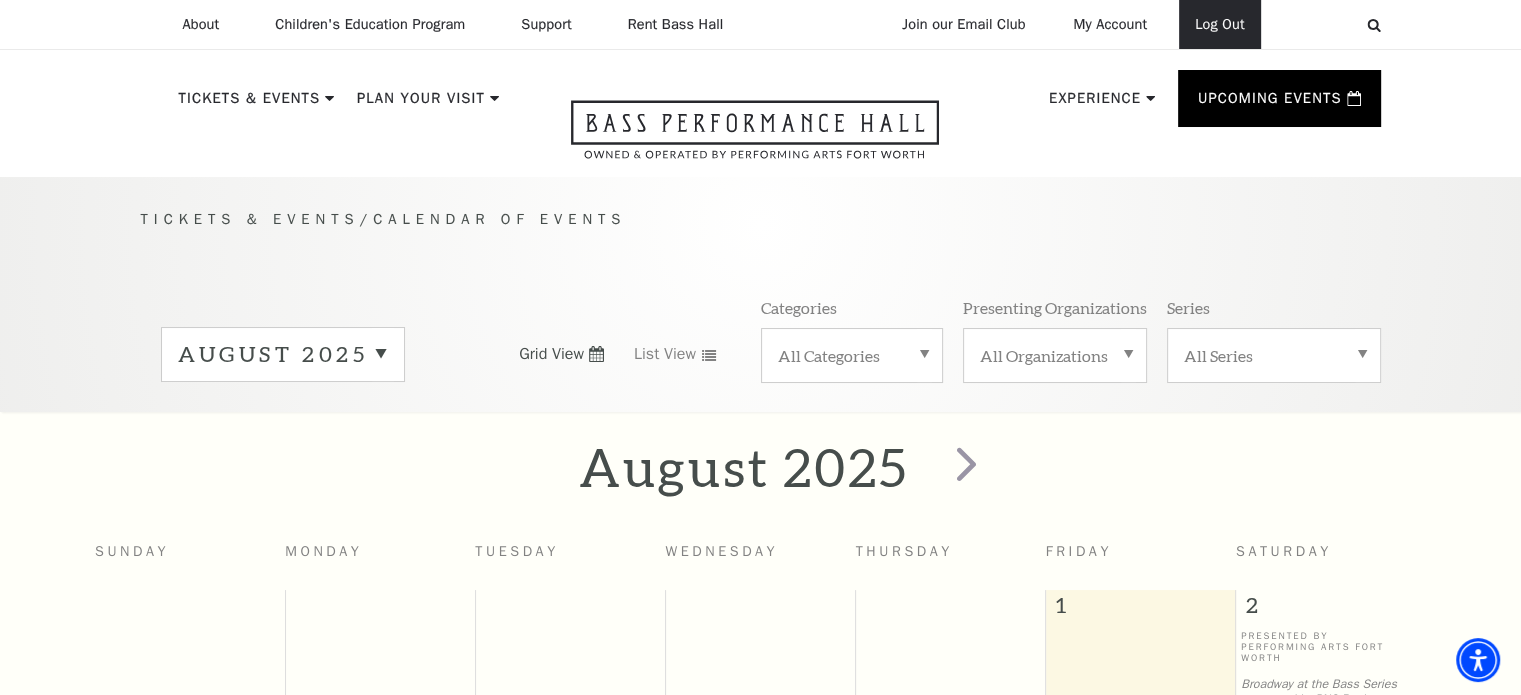 click on "Log Out" at bounding box center (1219, 24) 